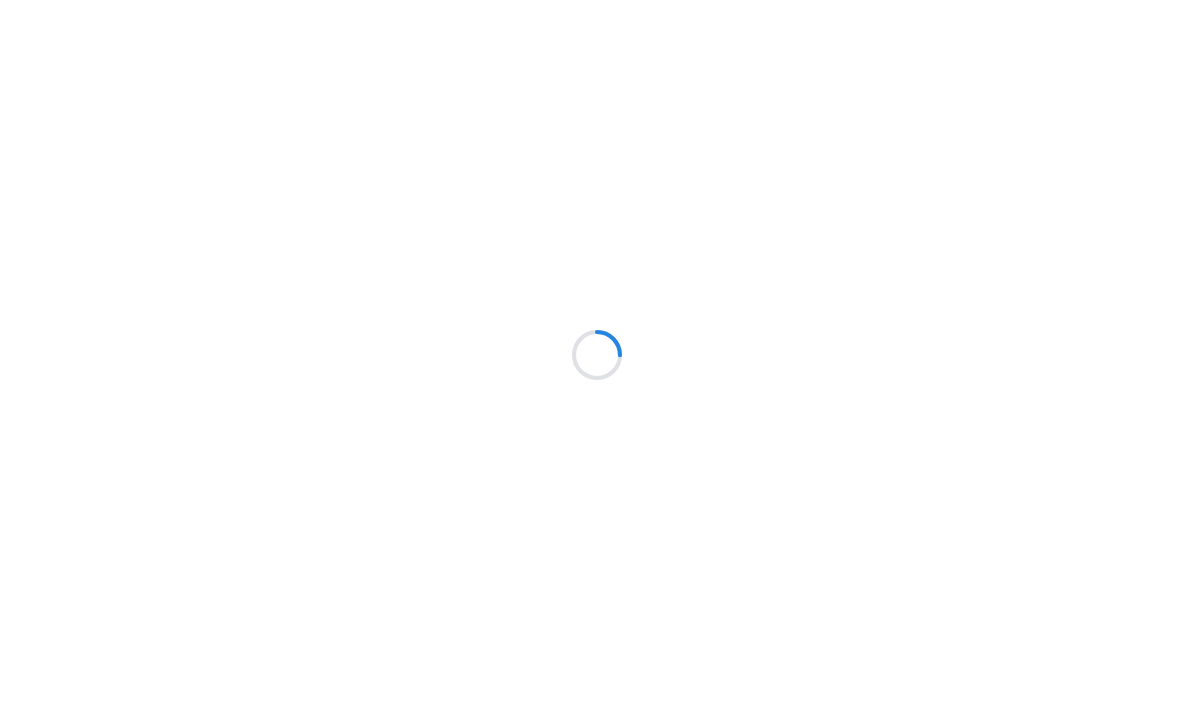 scroll, scrollTop: 0, scrollLeft: 0, axis: both 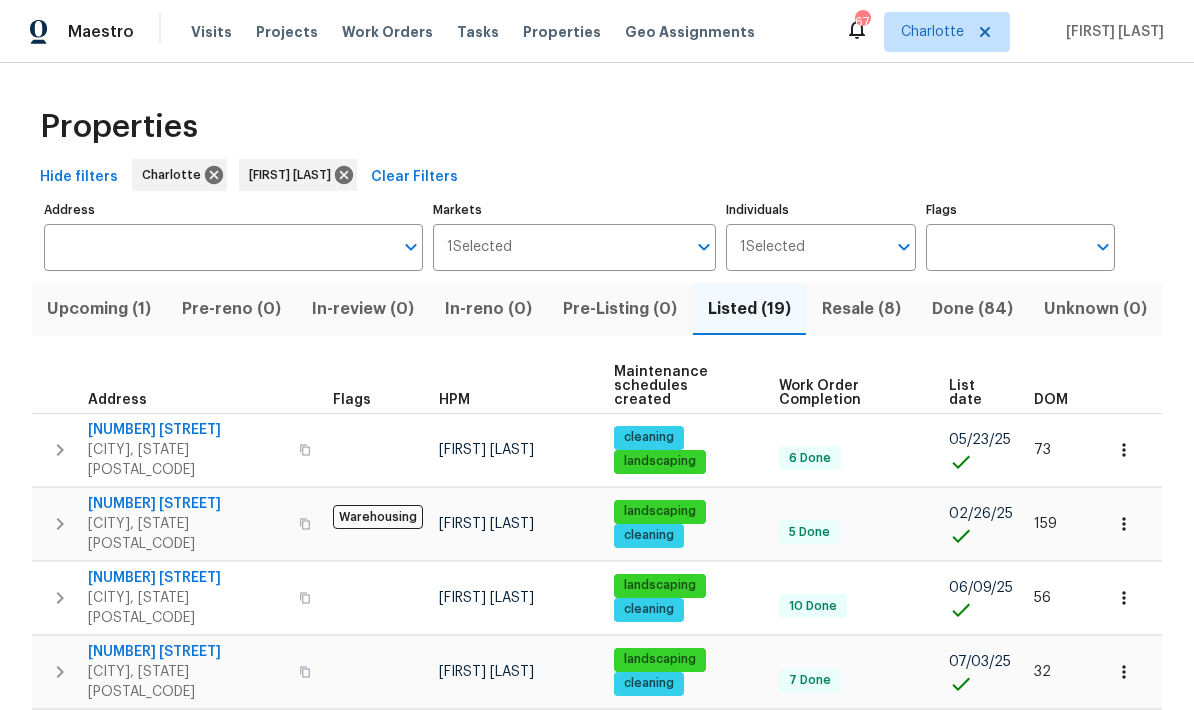 click on "Upcoming (1)" at bounding box center (99, 309) 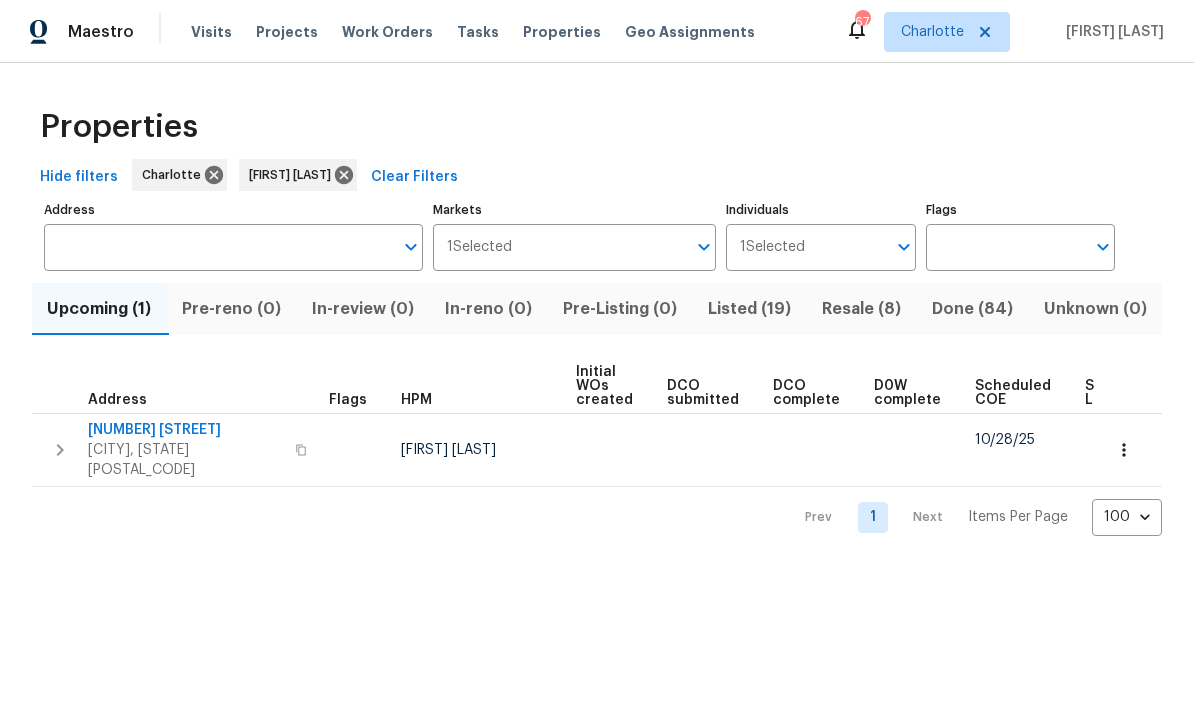 click on "Listed (19)" at bounding box center (749, 309) 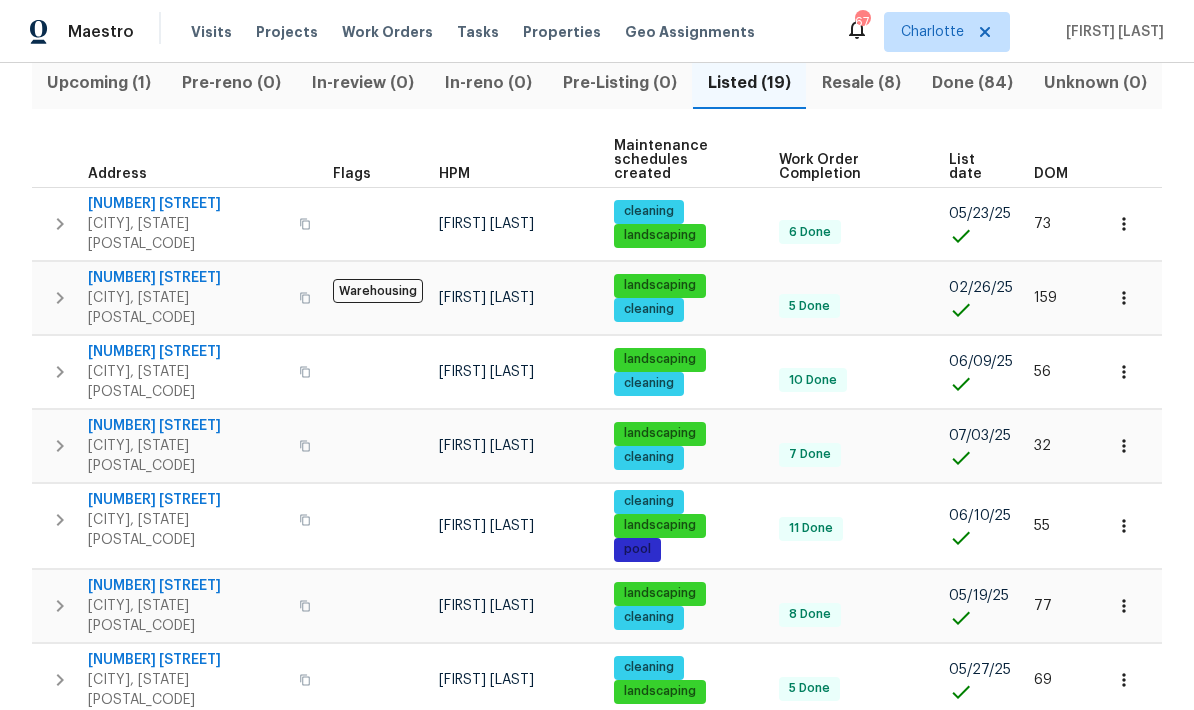 scroll, scrollTop: 225, scrollLeft: 0, axis: vertical 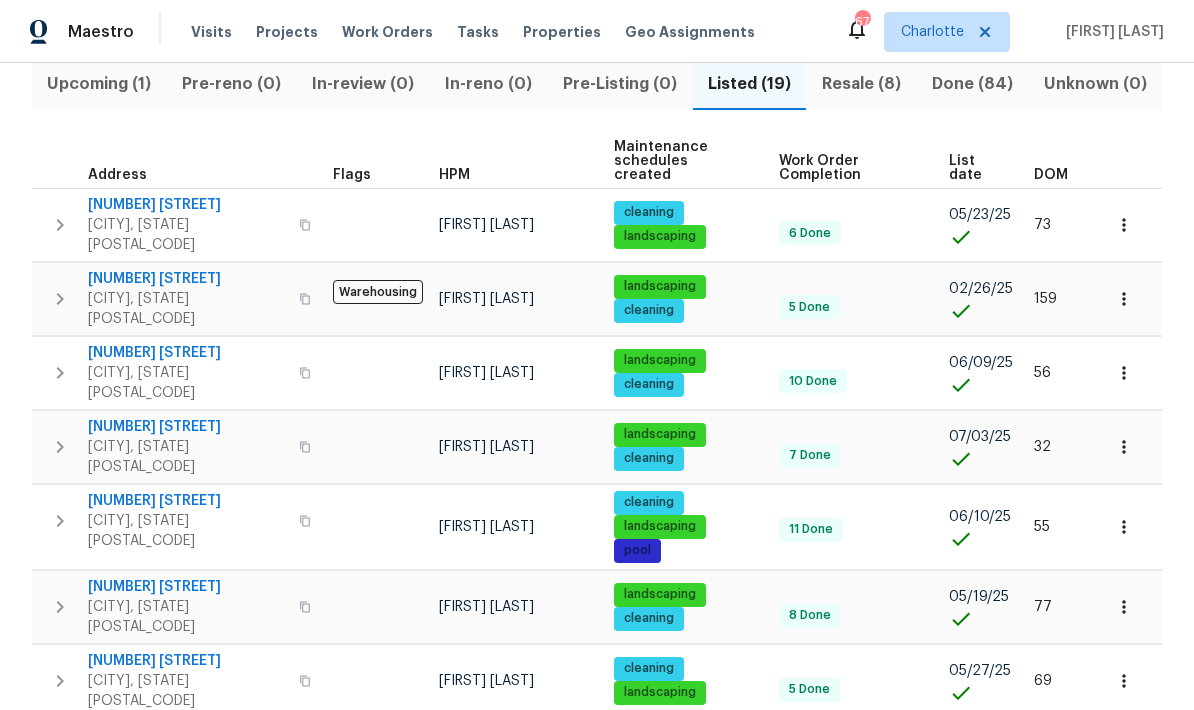 click on "List date" at bounding box center (974, 168) 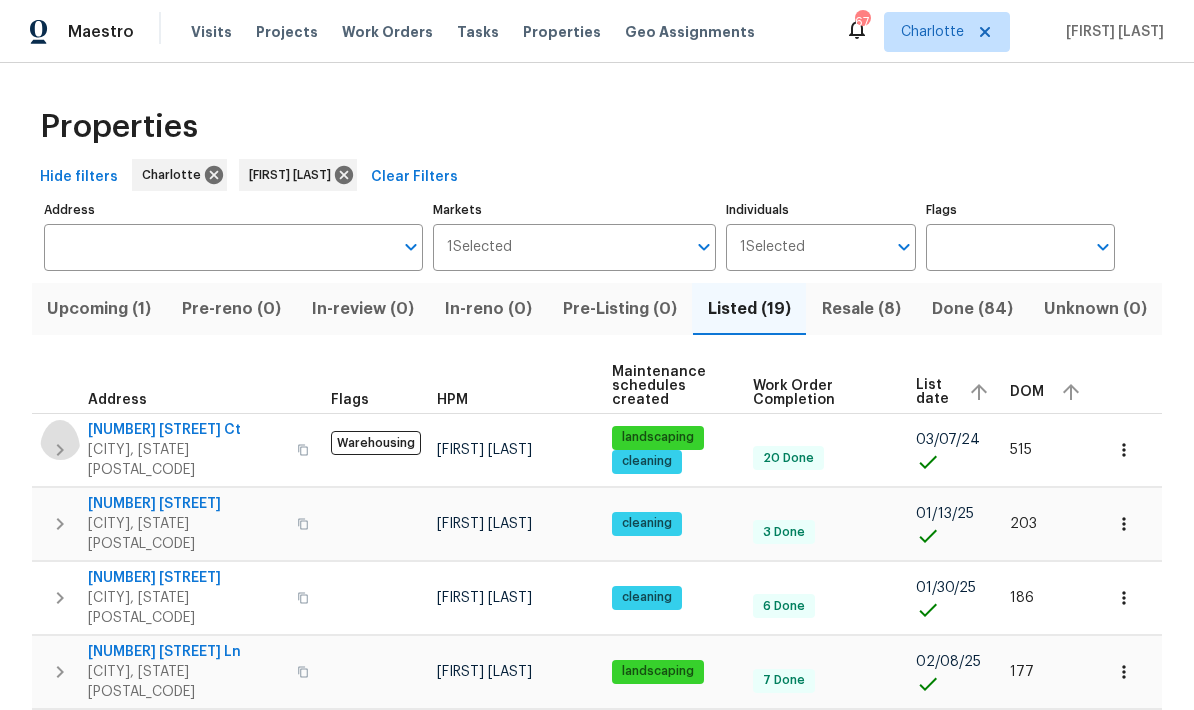 click 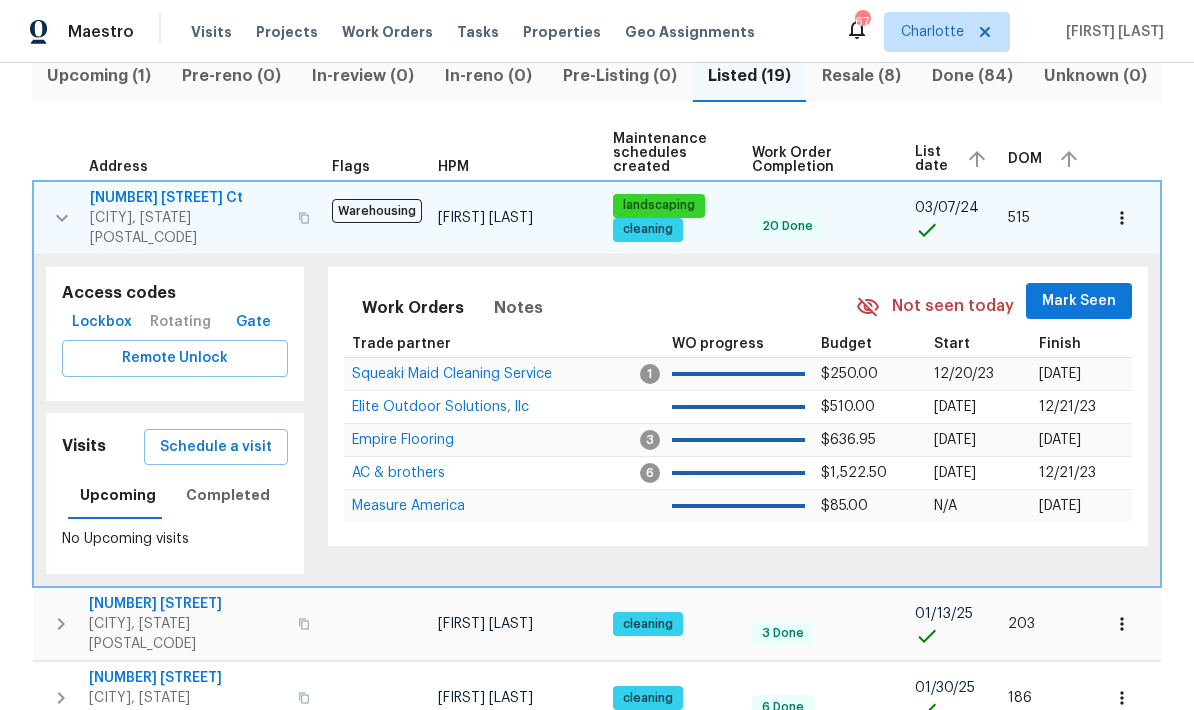 scroll, scrollTop: 242, scrollLeft: 0, axis: vertical 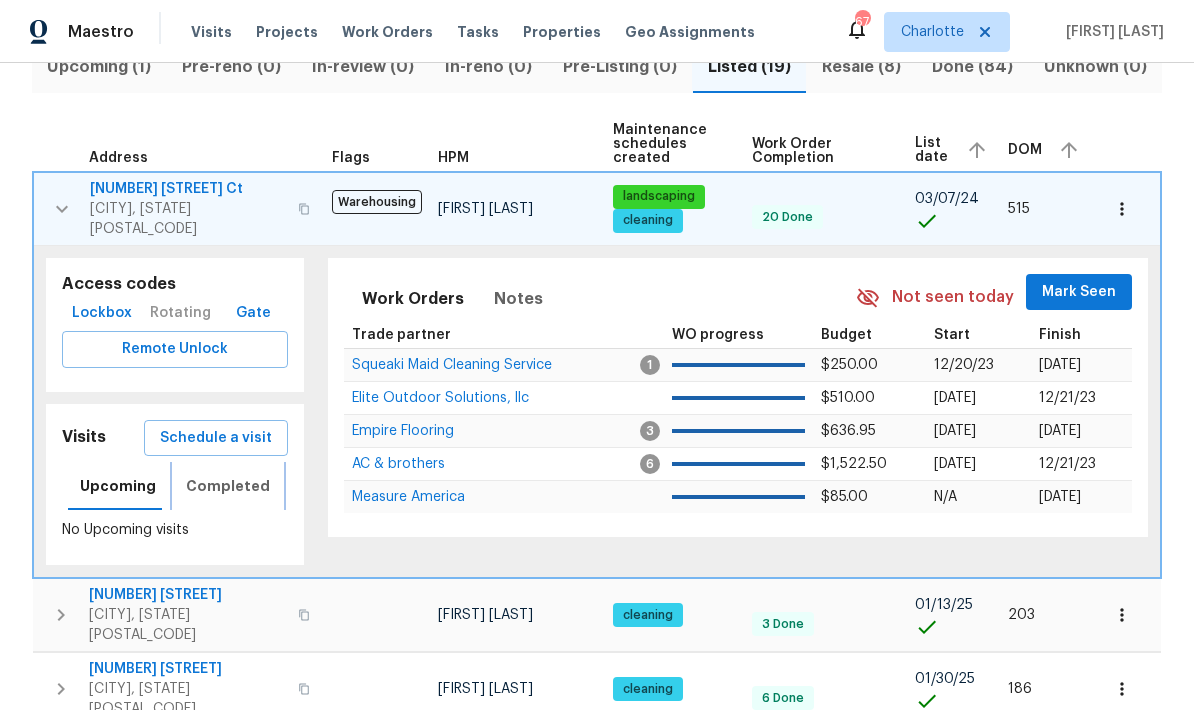 click on "Completed" at bounding box center (228, 486) 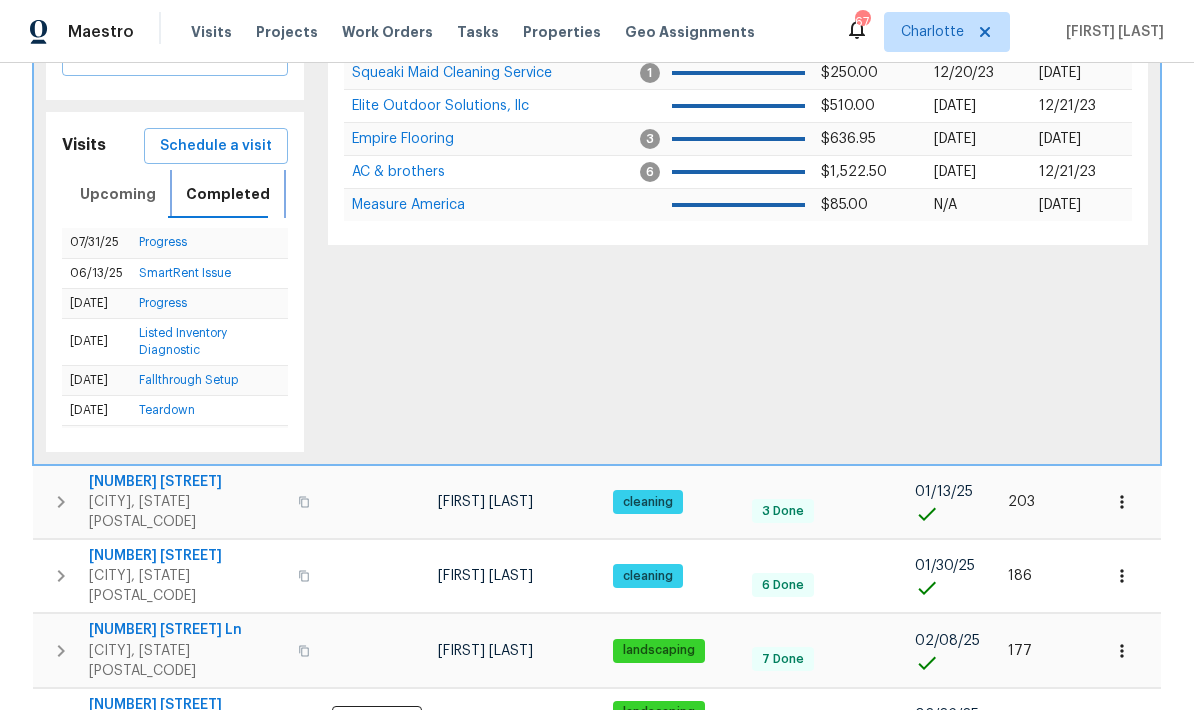 scroll, scrollTop: 535, scrollLeft: 0, axis: vertical 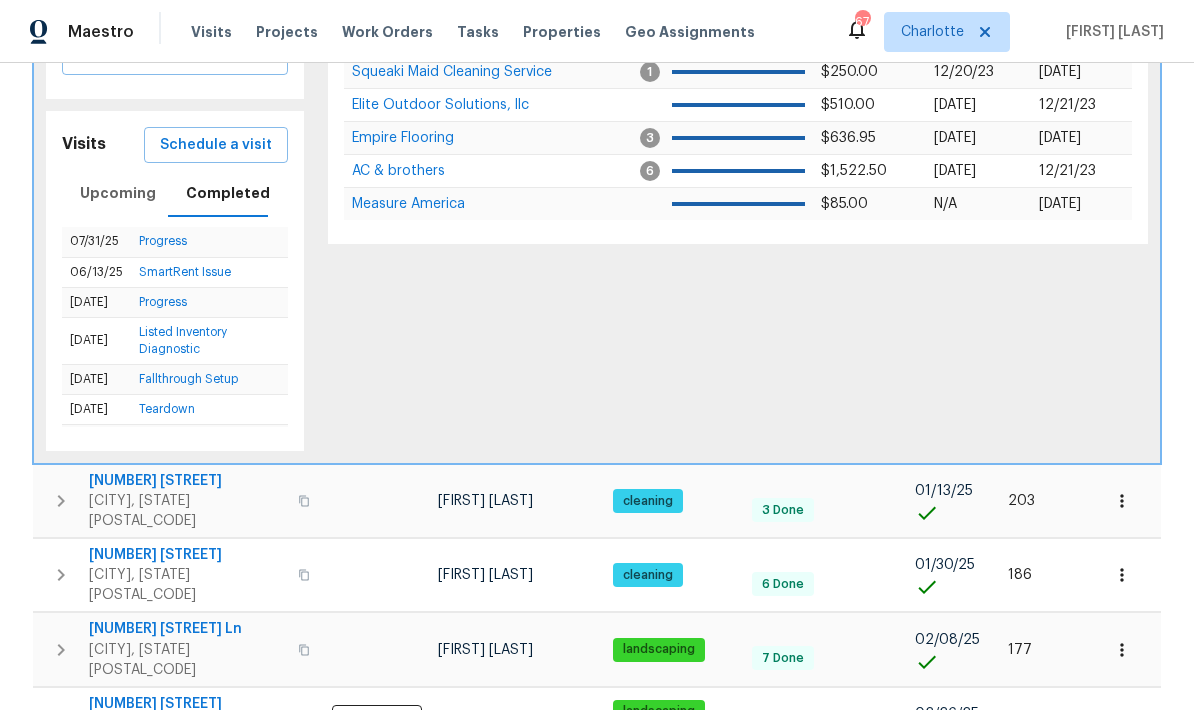 click 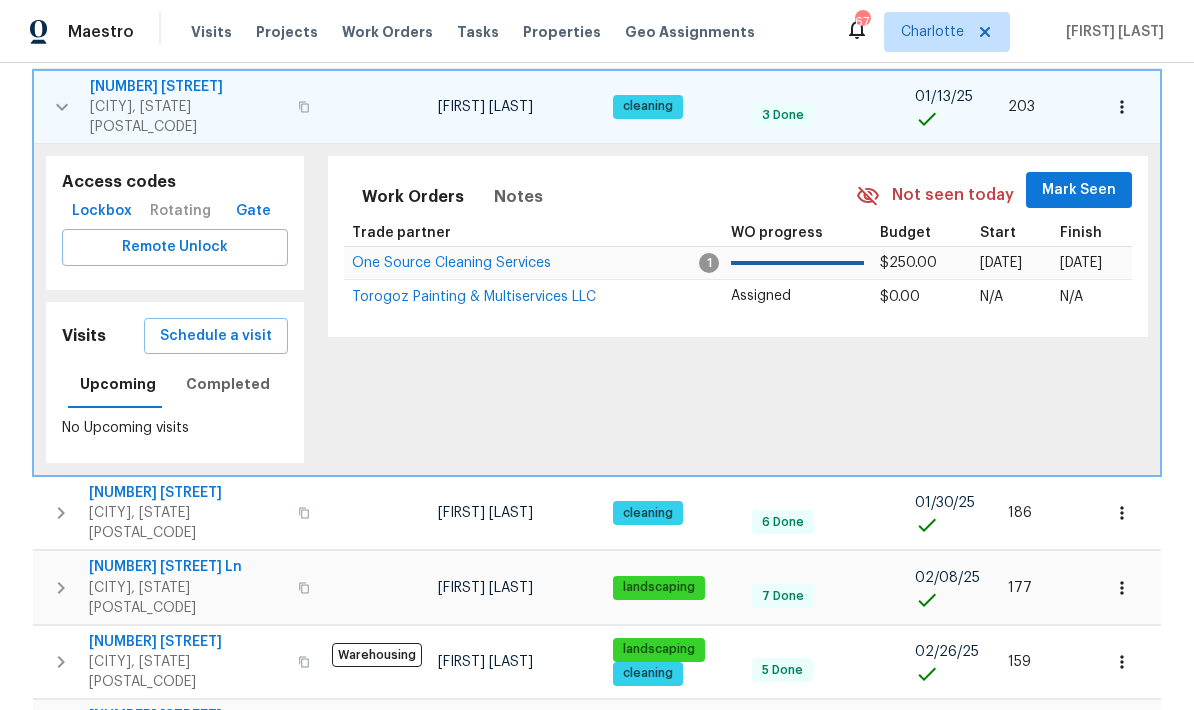 scroll, scrollTop: 415, scrollLeft: 0, axis: vertical 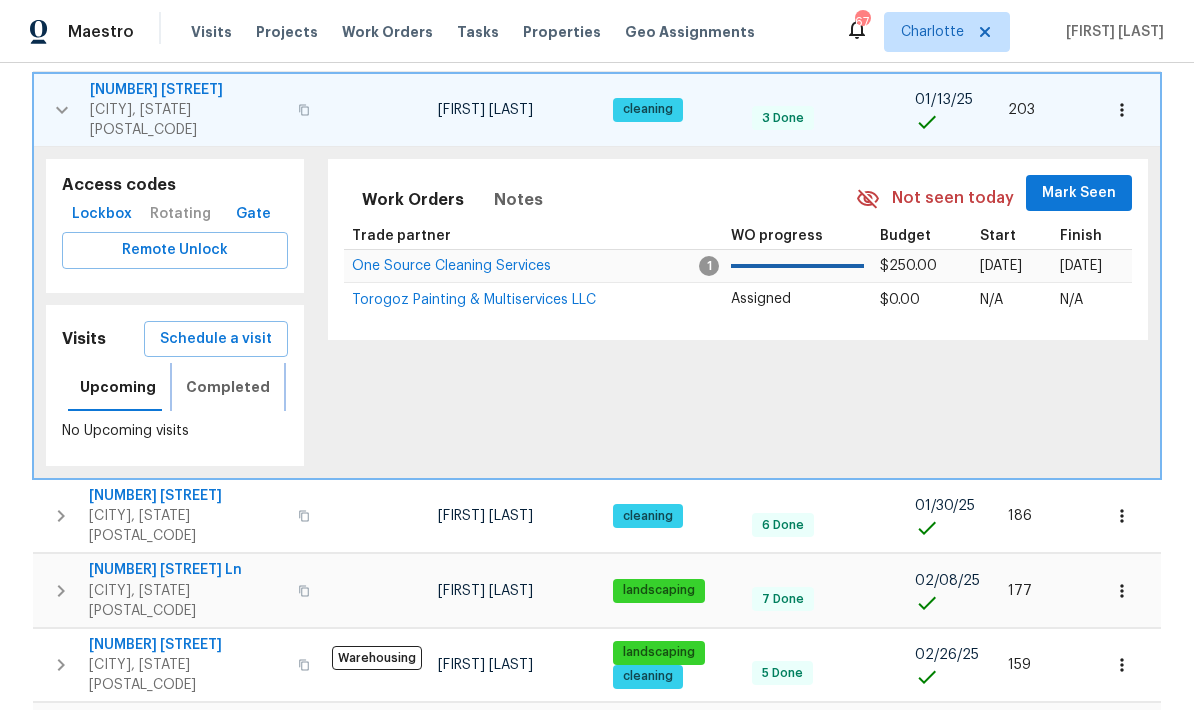 click on "Completed" at bounding box center (228, 387) 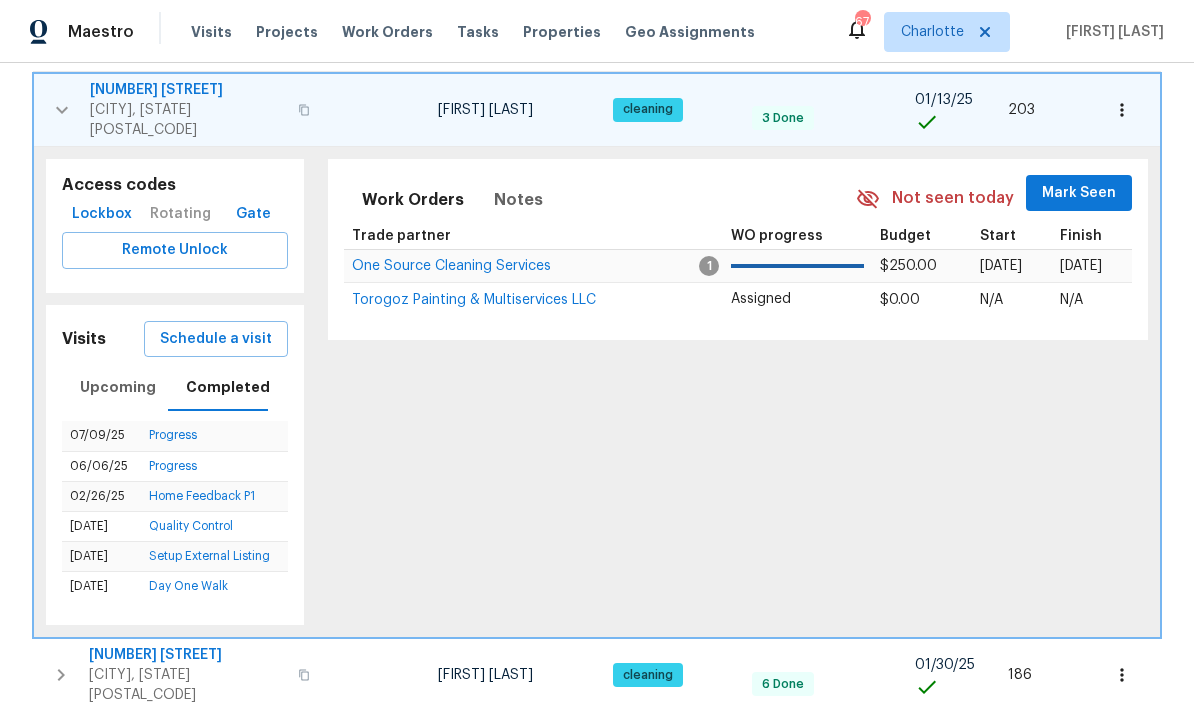 click on "Schedule a visit" at bounding box center (216, 339) 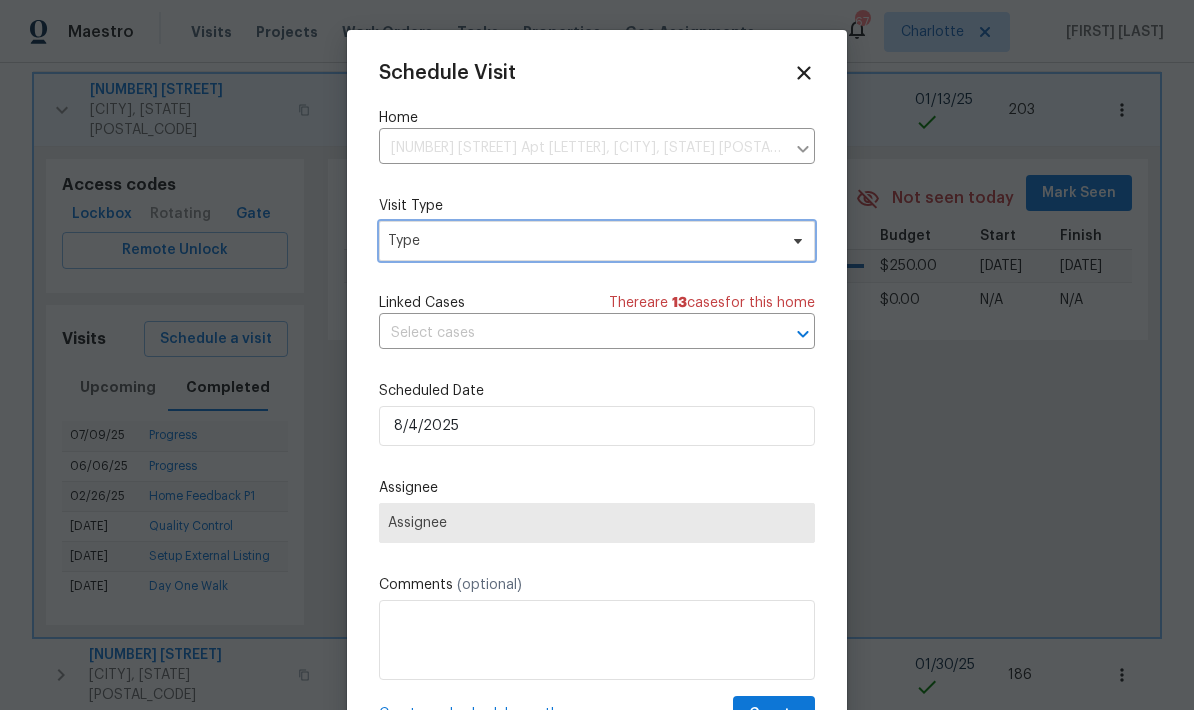 click on "Type" at bounding box center (582, 241) 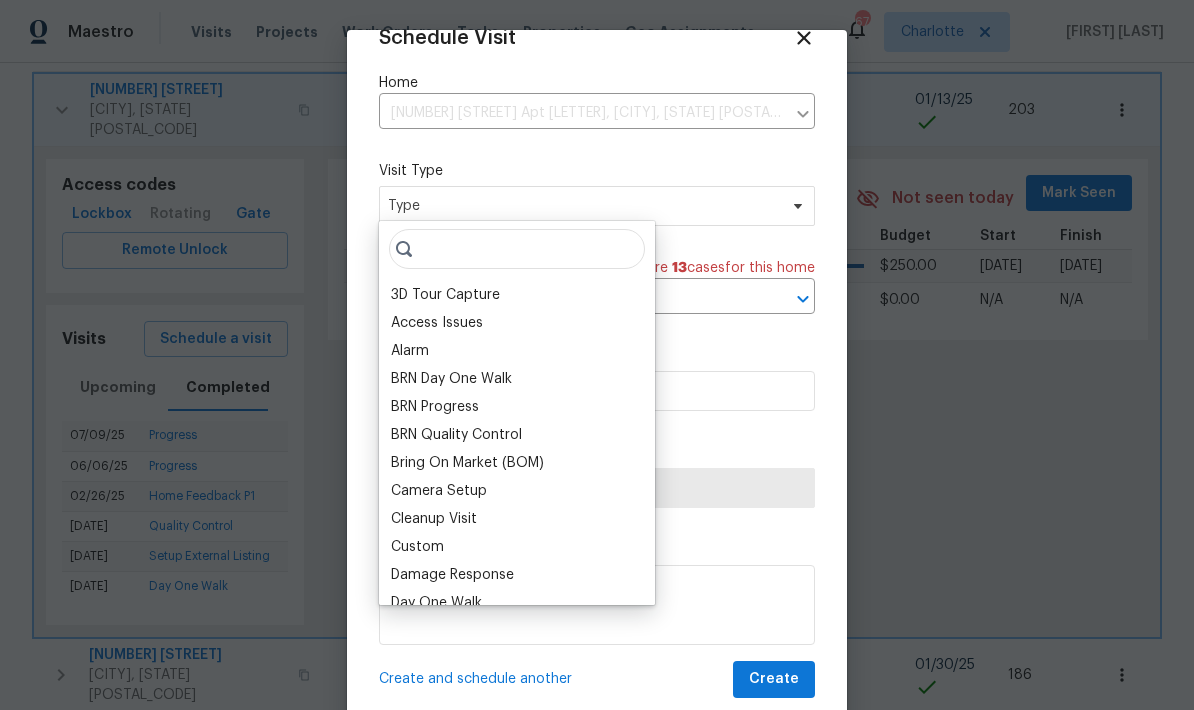 scroll, scrollTop: 39, scrollLeft: 0, axis: vertical 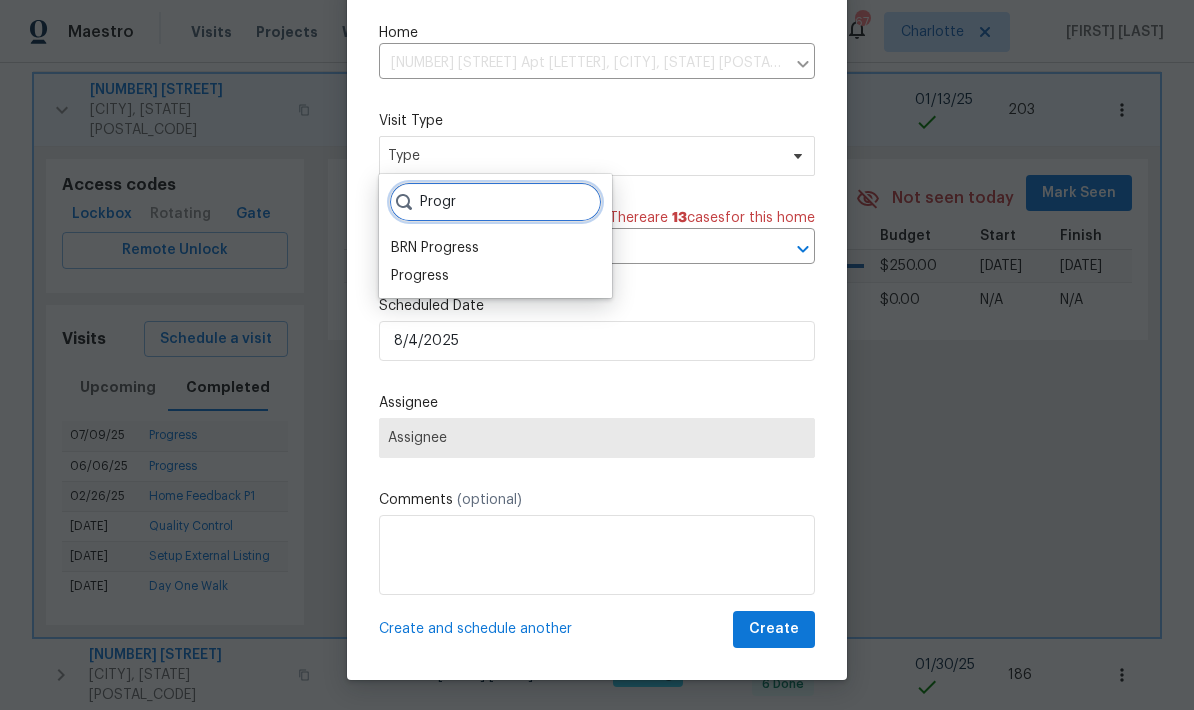 type on "Progr" 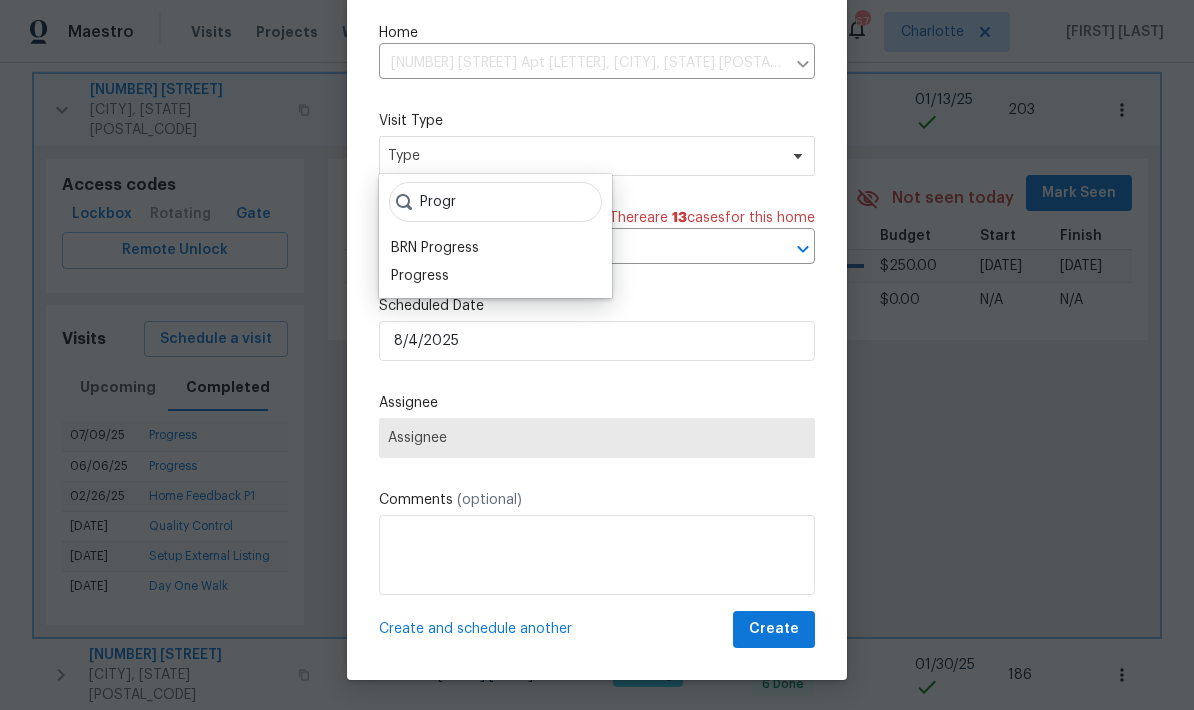 click on "Progress" at bounding box center (495, 276) 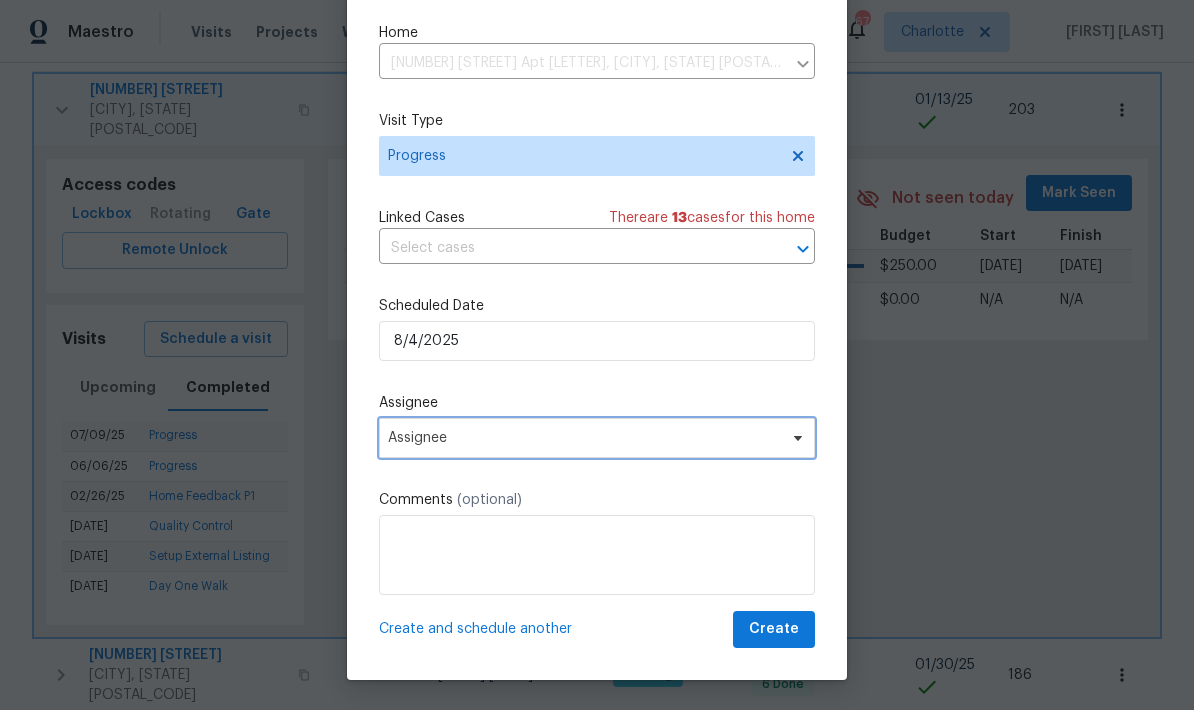 click on "Assignee" at bounding box center (584, 438) 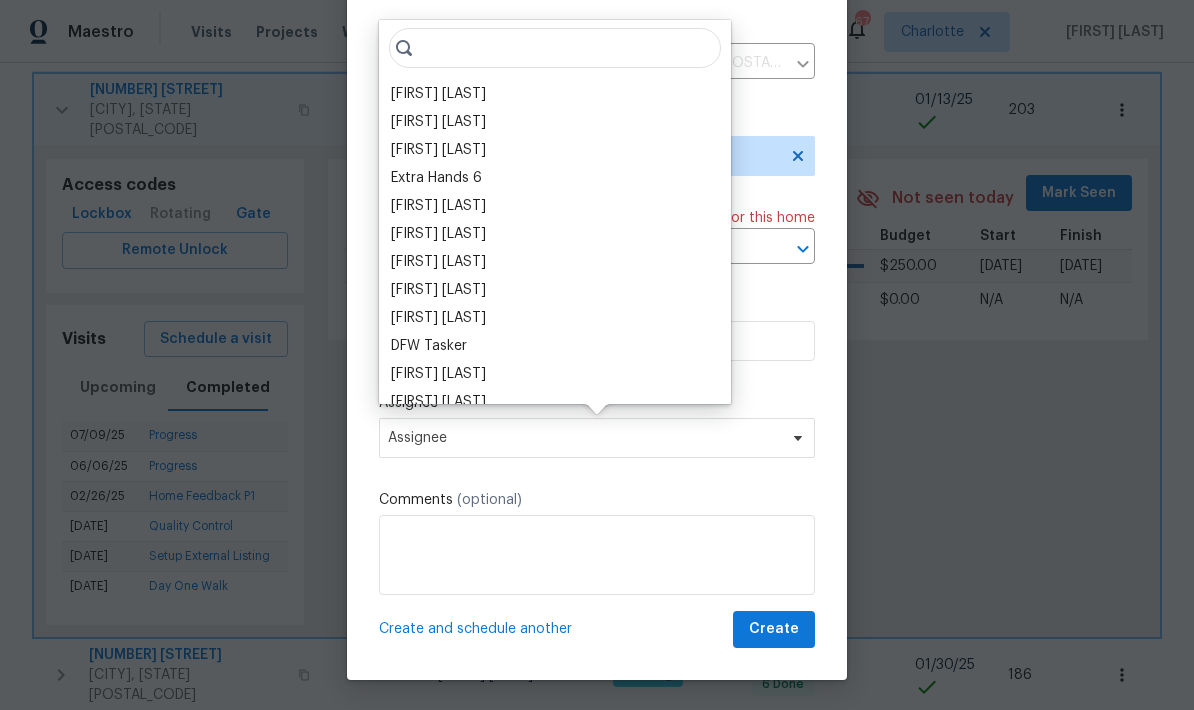 click on "[FIRST] [LAST]" at bounding box center (555, 94) 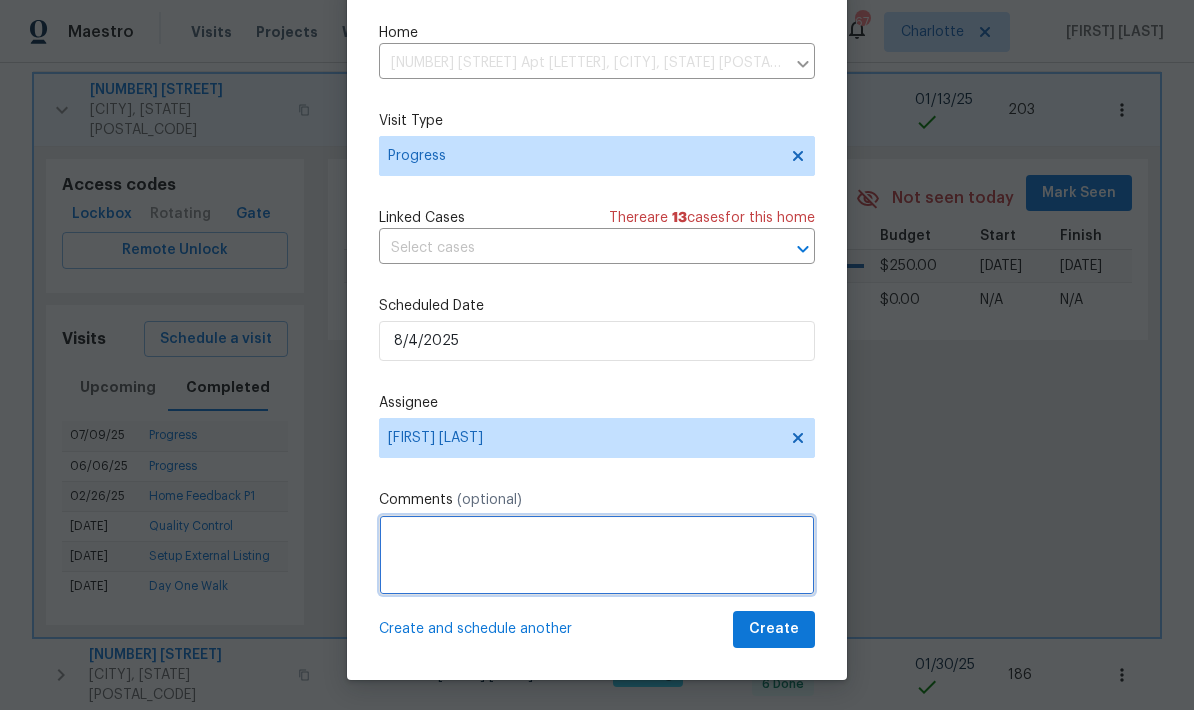click at bounding box center (597, 555) 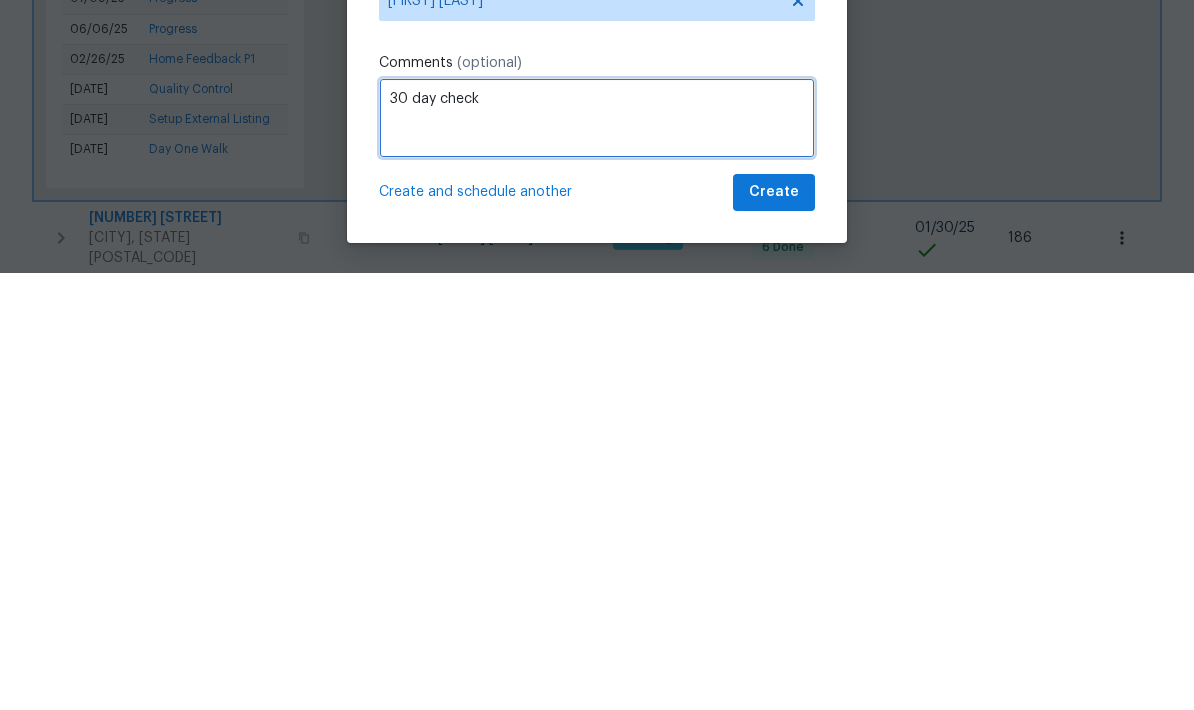 type on "30 day check" 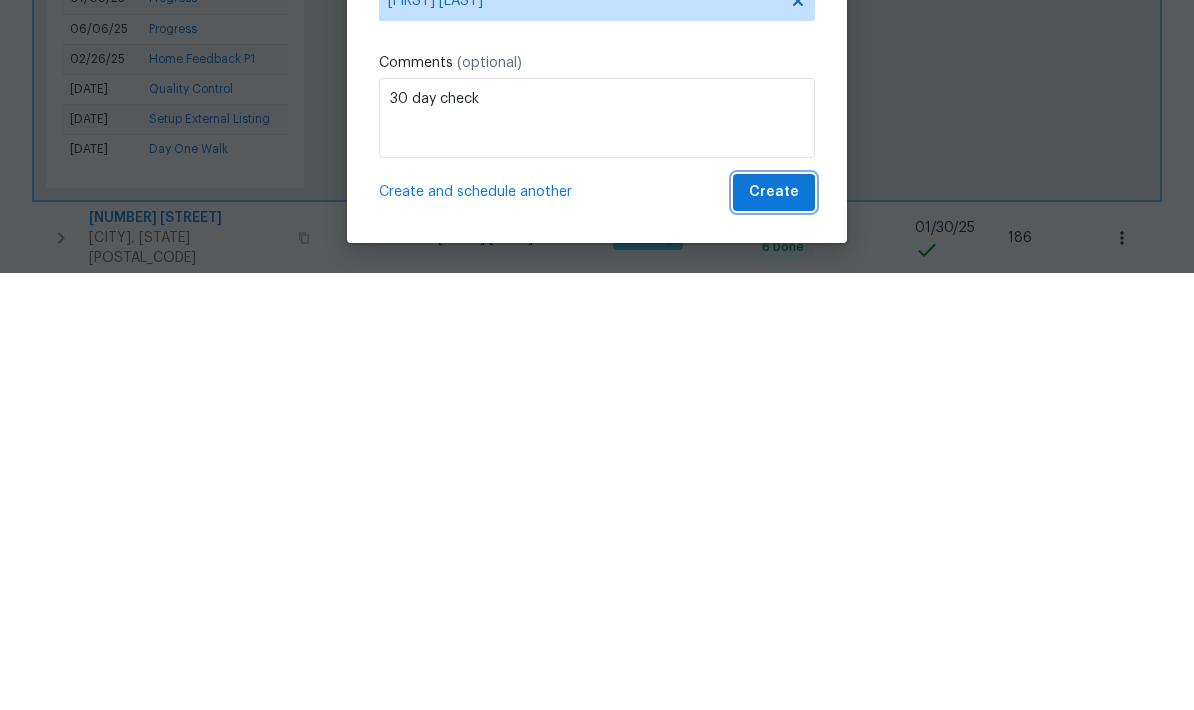 click on "Create" at bounding box center [774, 629] 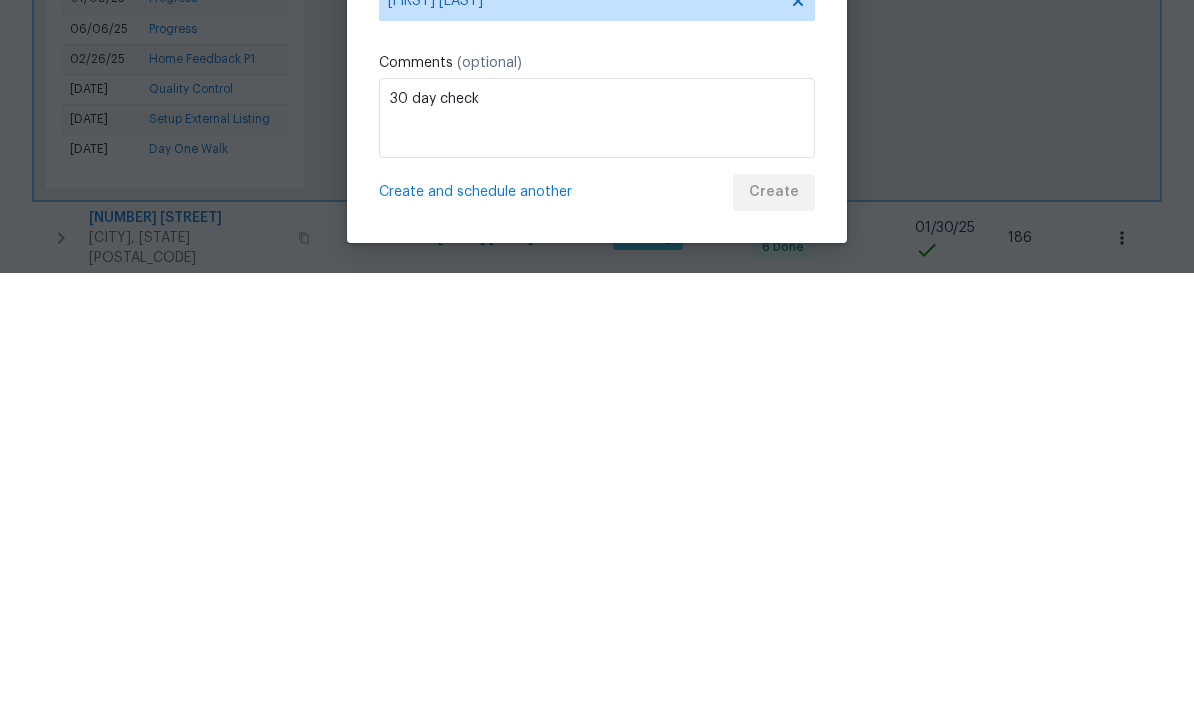 scroll, scrollTop: 80, scrollLeft: 0, axis: vertical 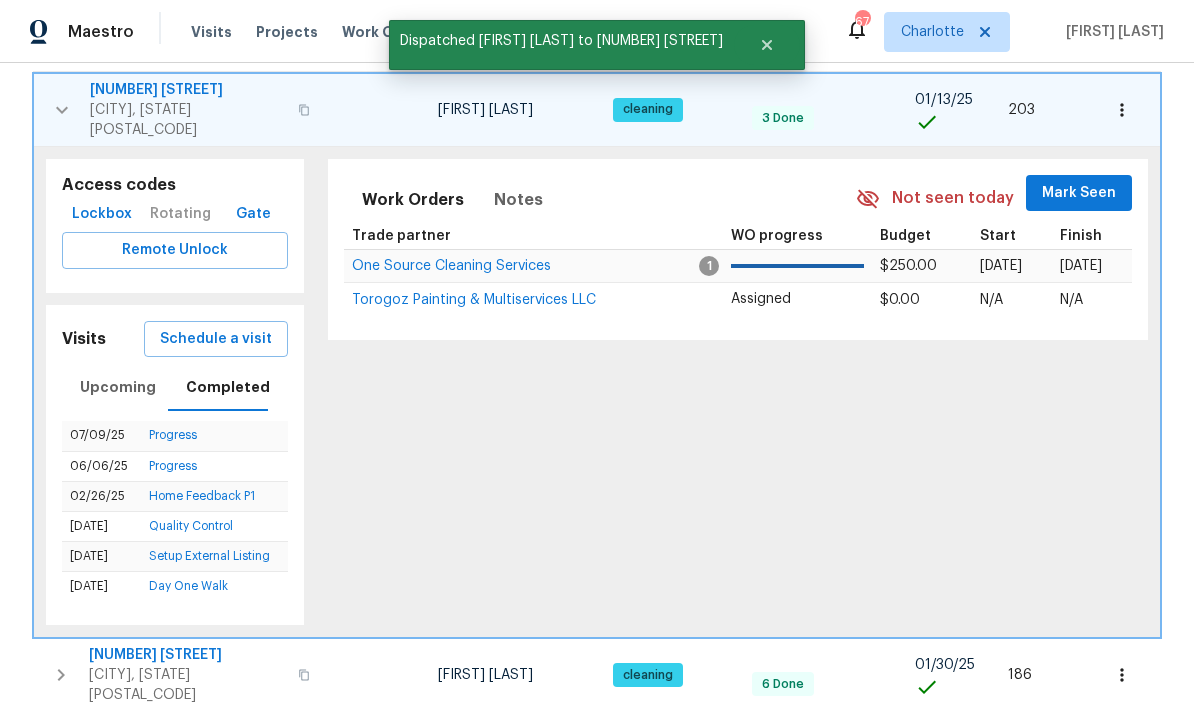 click 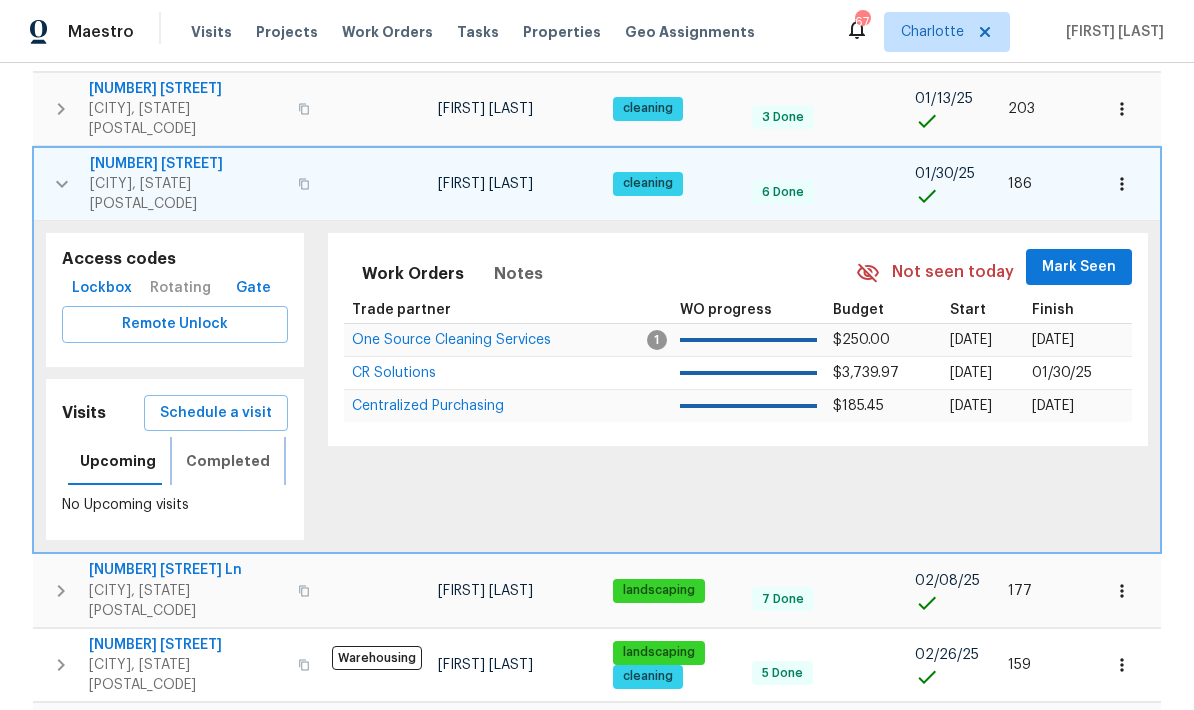 click on "Completed" at bounding box center (228, 461) 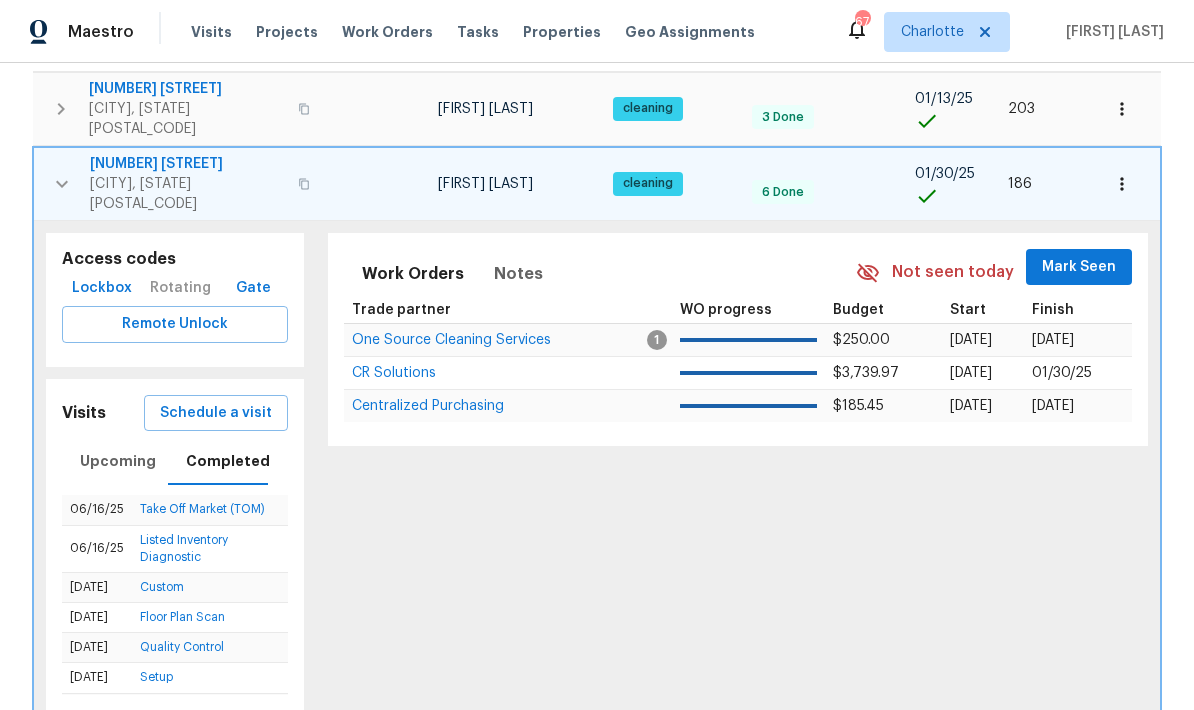 click on "Schedule a visit" at bounding box center [216, 413] 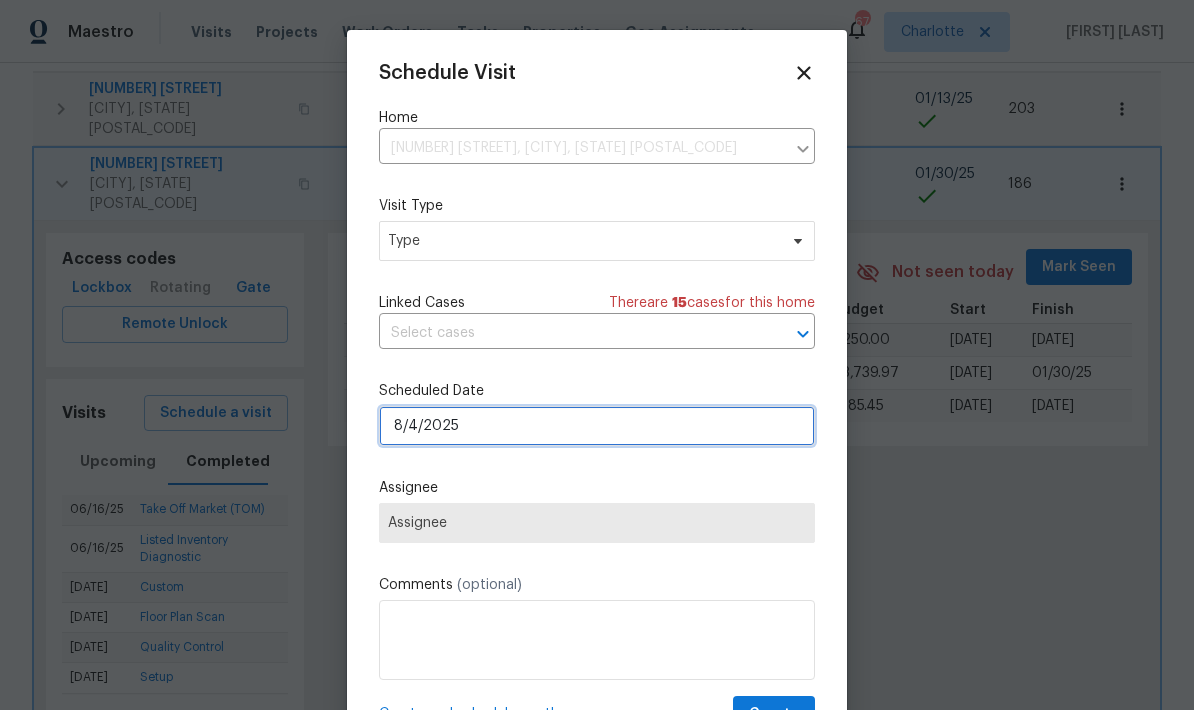 click on "8/4/2025" at bounding box center (597, 426) 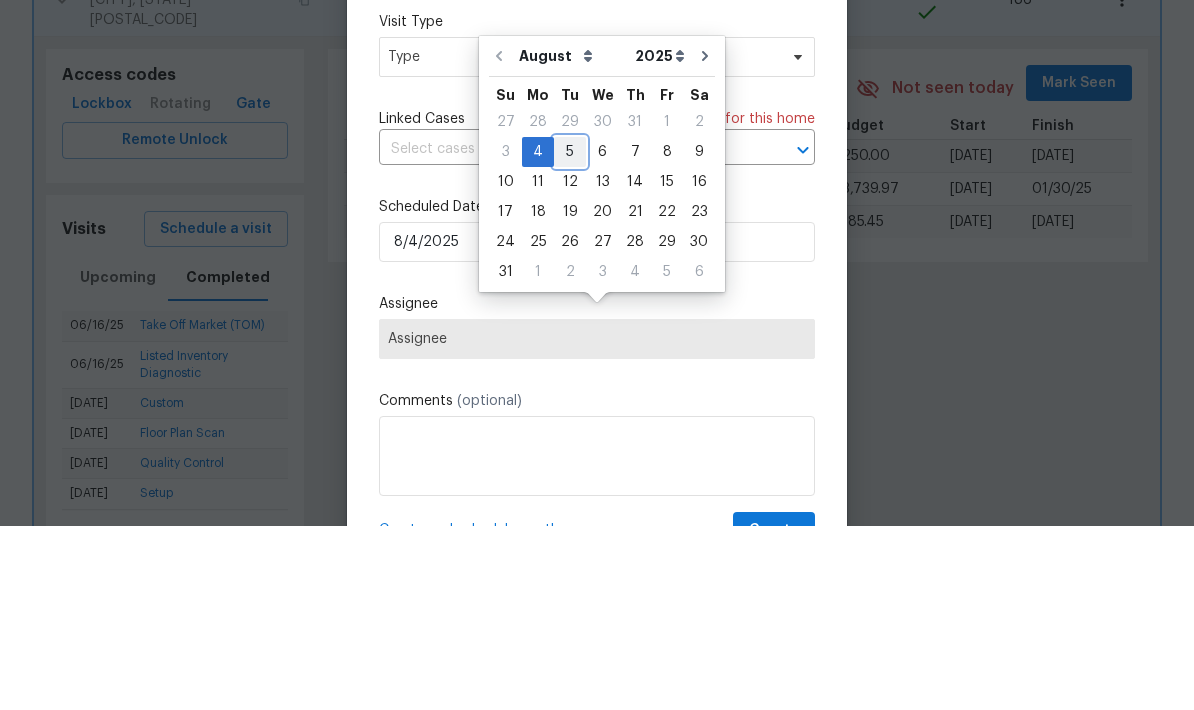 click on "5" at bounding box center (570, 336) 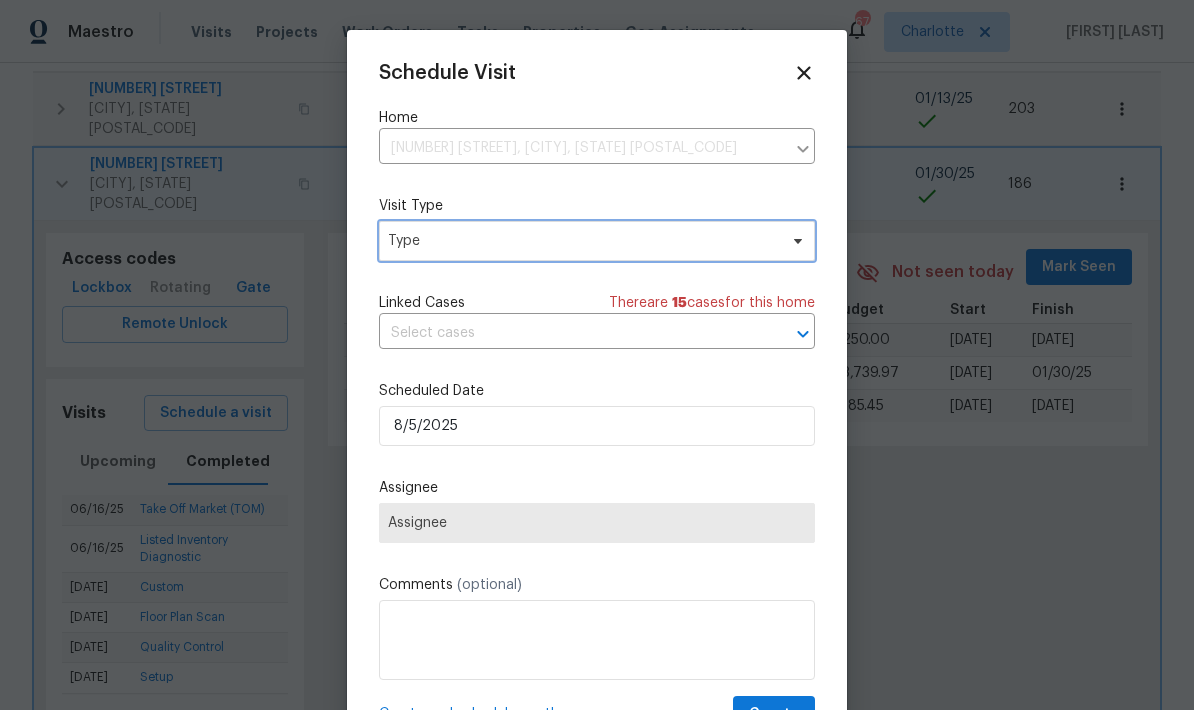 click at bounding box center (795, 241) 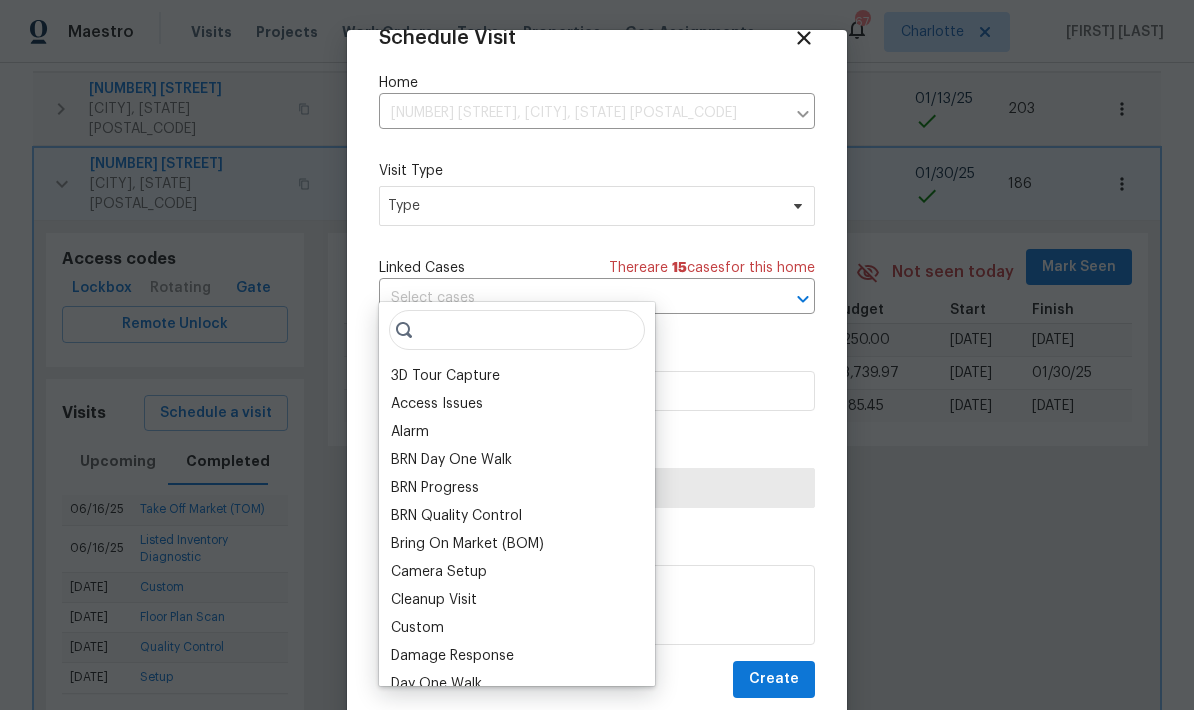 scroll, scrollTop: 39, scrollLeft: 0, axis: vertical 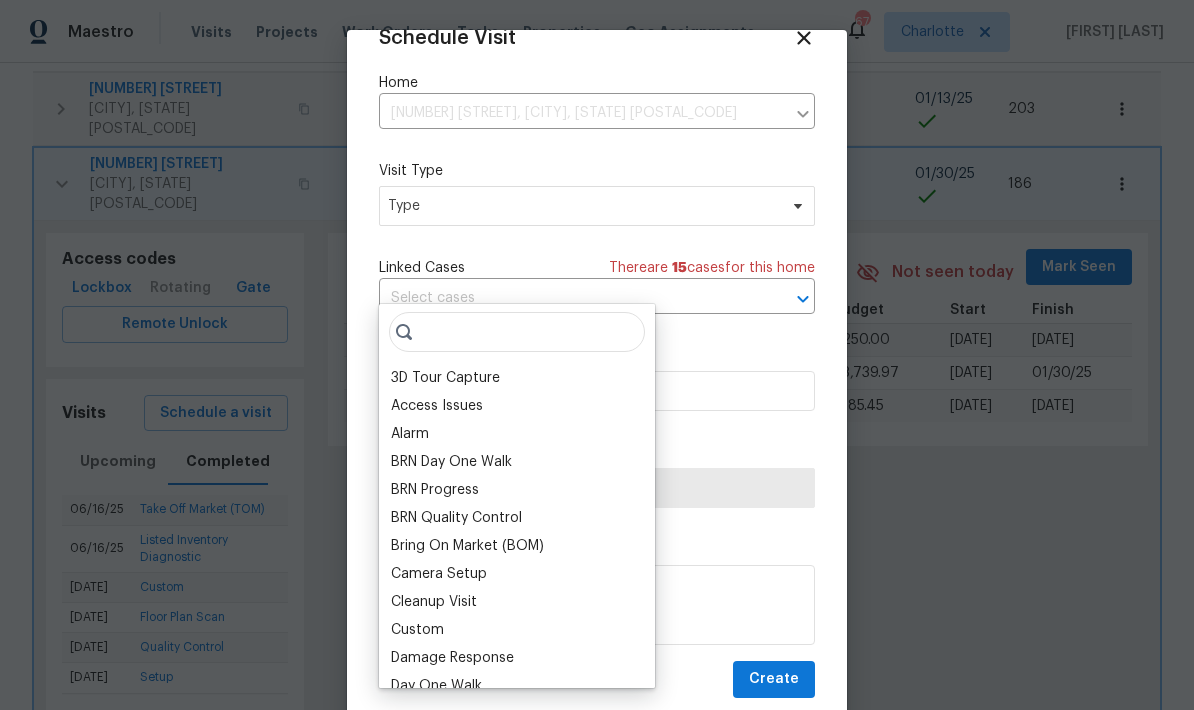 click on "BRN Progress" at bounding box center [435, 490] 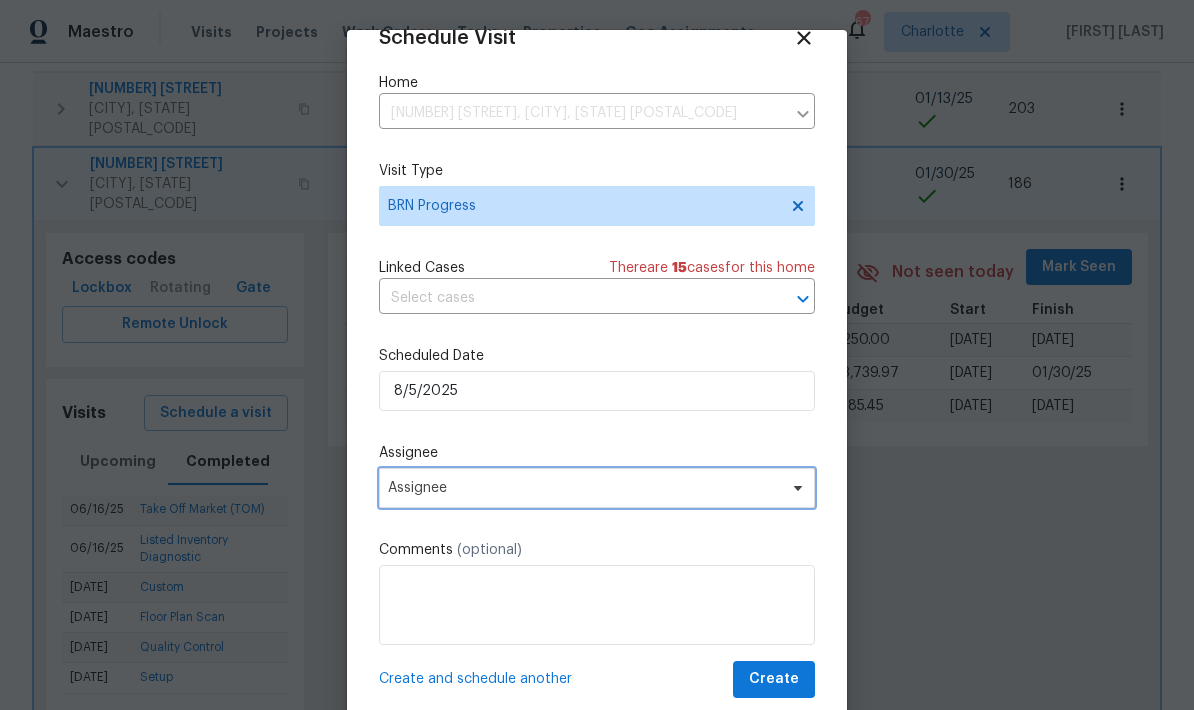 click on "Assignee" at bounding box center (584, 488) 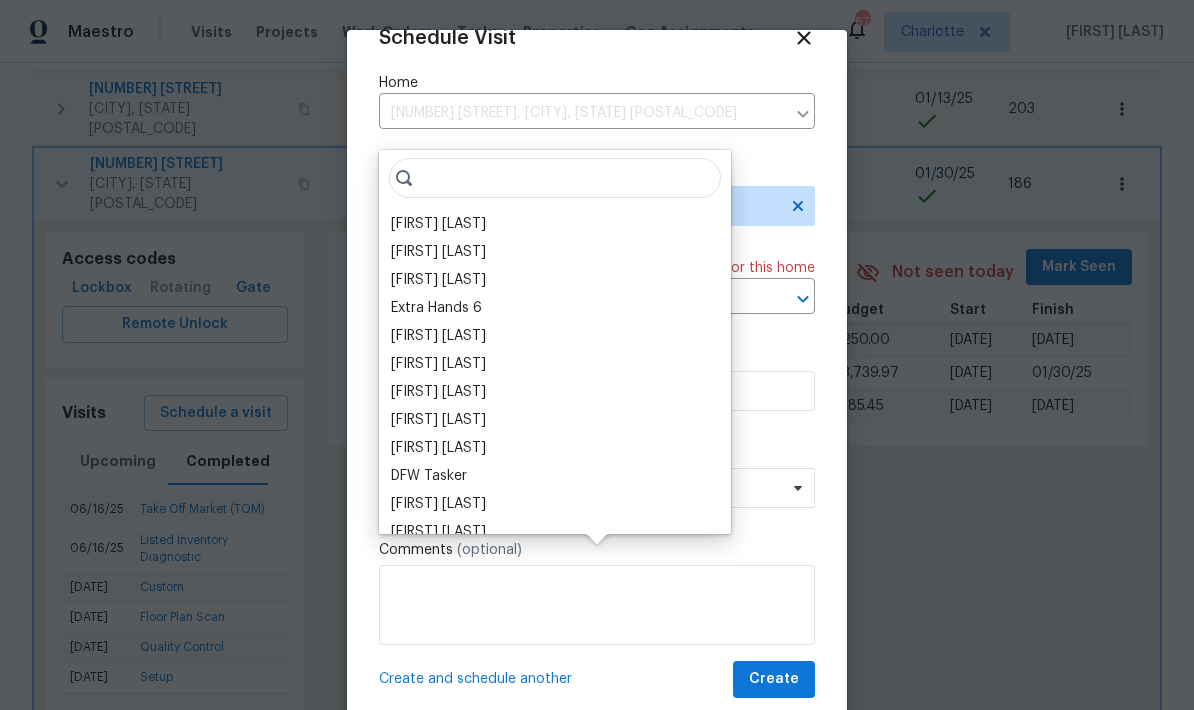 click on "[FIRST] [LAST]" at bounding box center [555, 224] 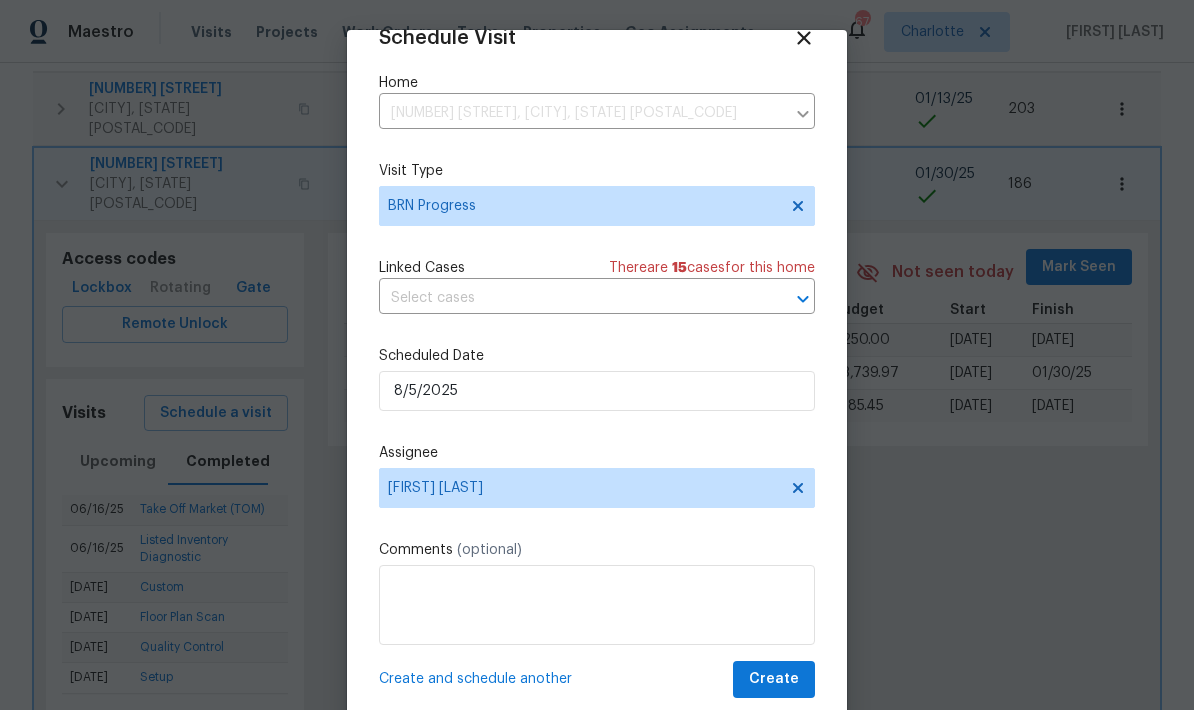click at bounding box center [597, 605] 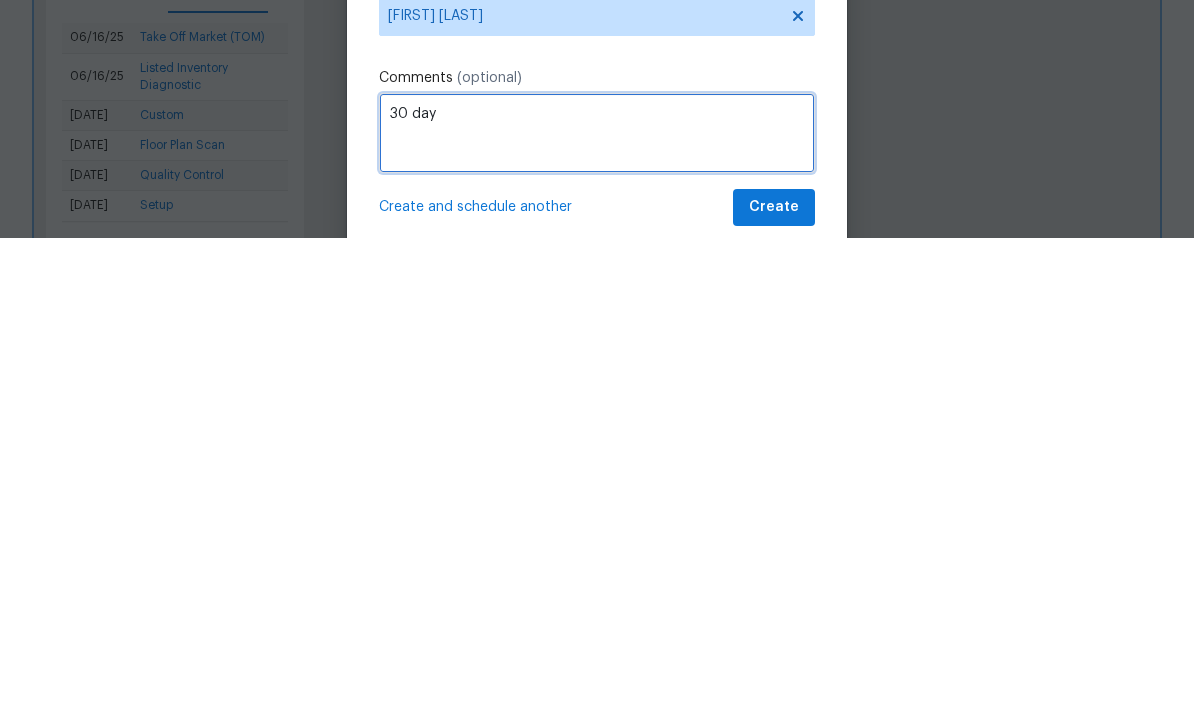 type on "30 day" 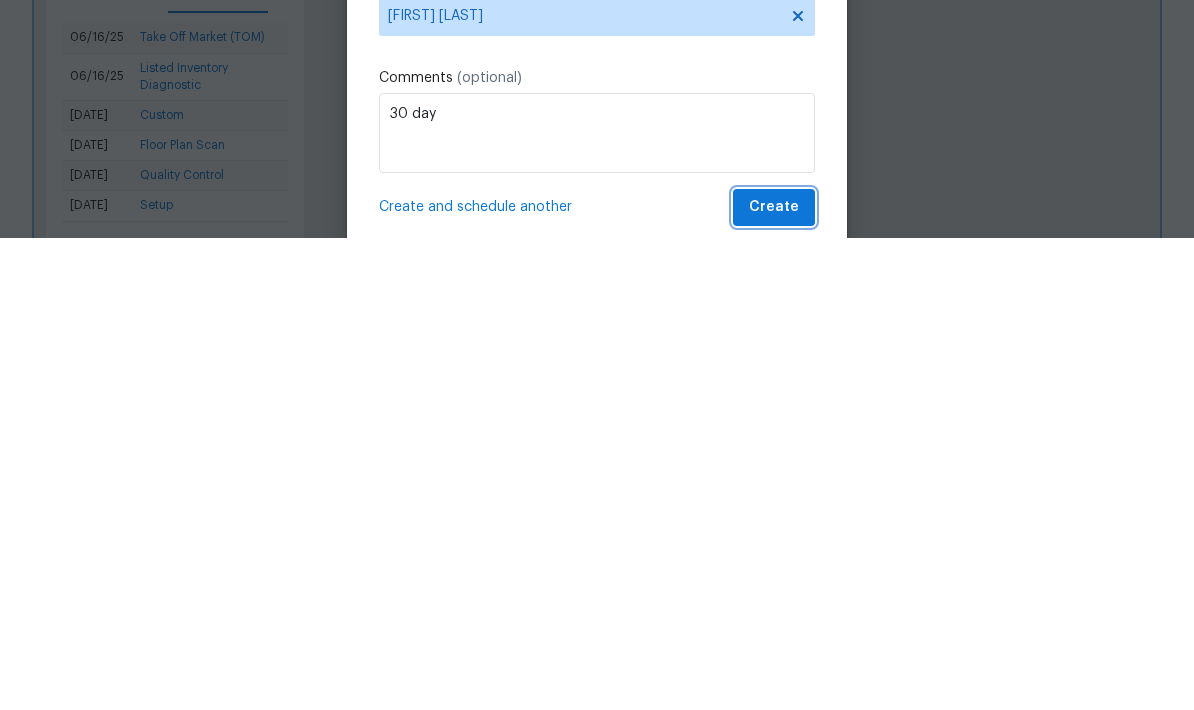 click on "Create" at bounding box center (774, 679) 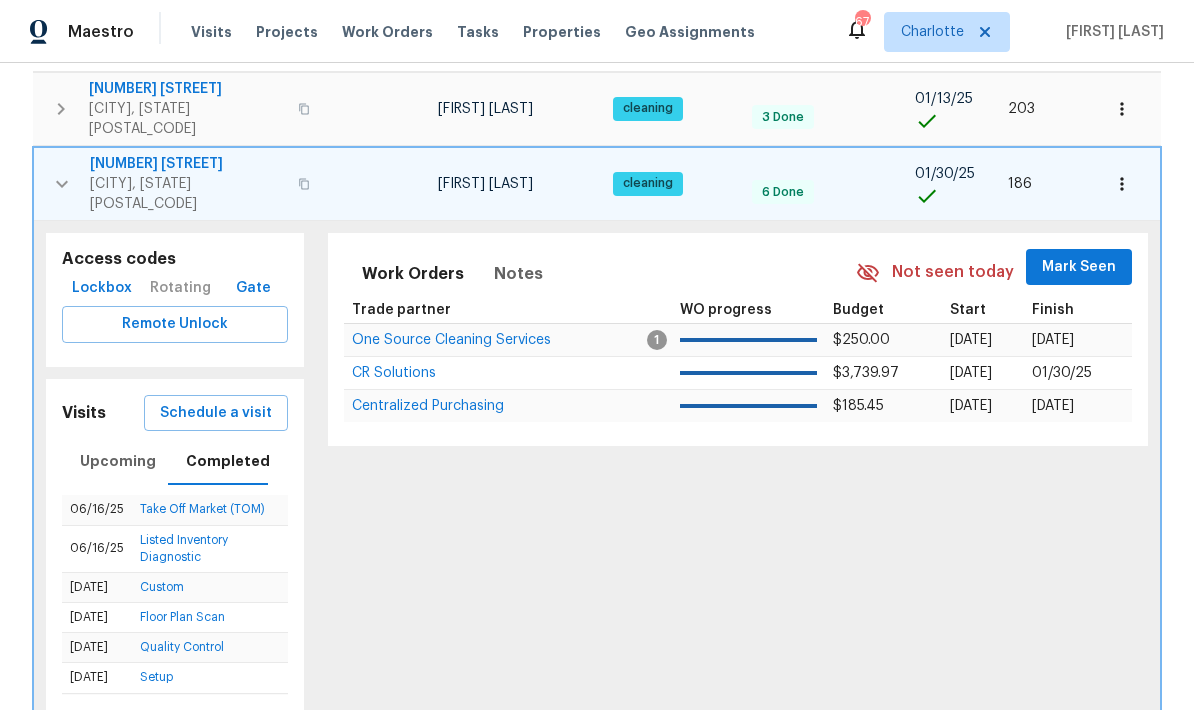 click 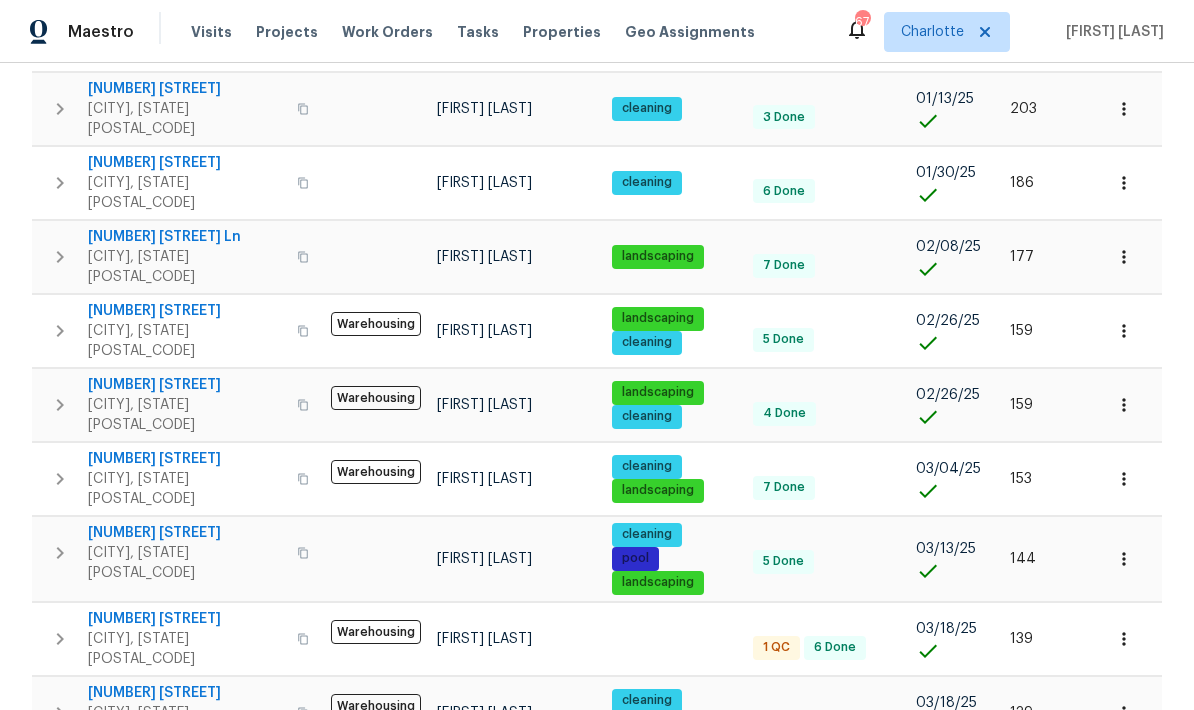 click 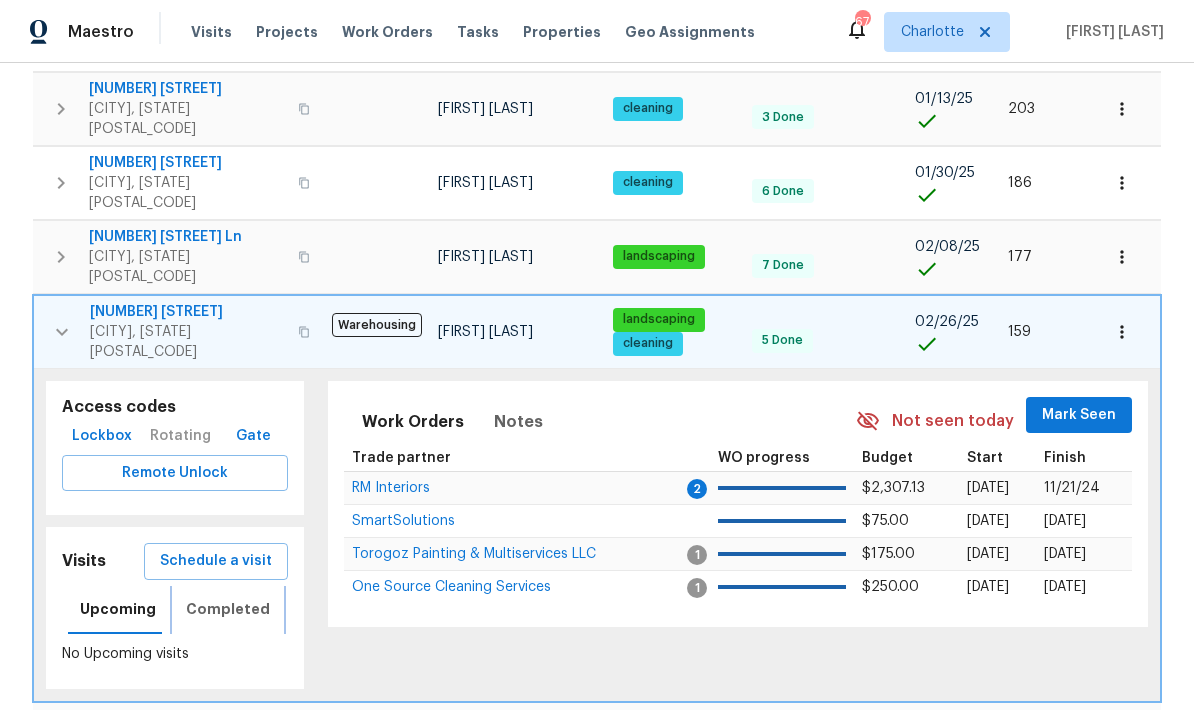 click on "Completed" at bounding box center [228, 609] 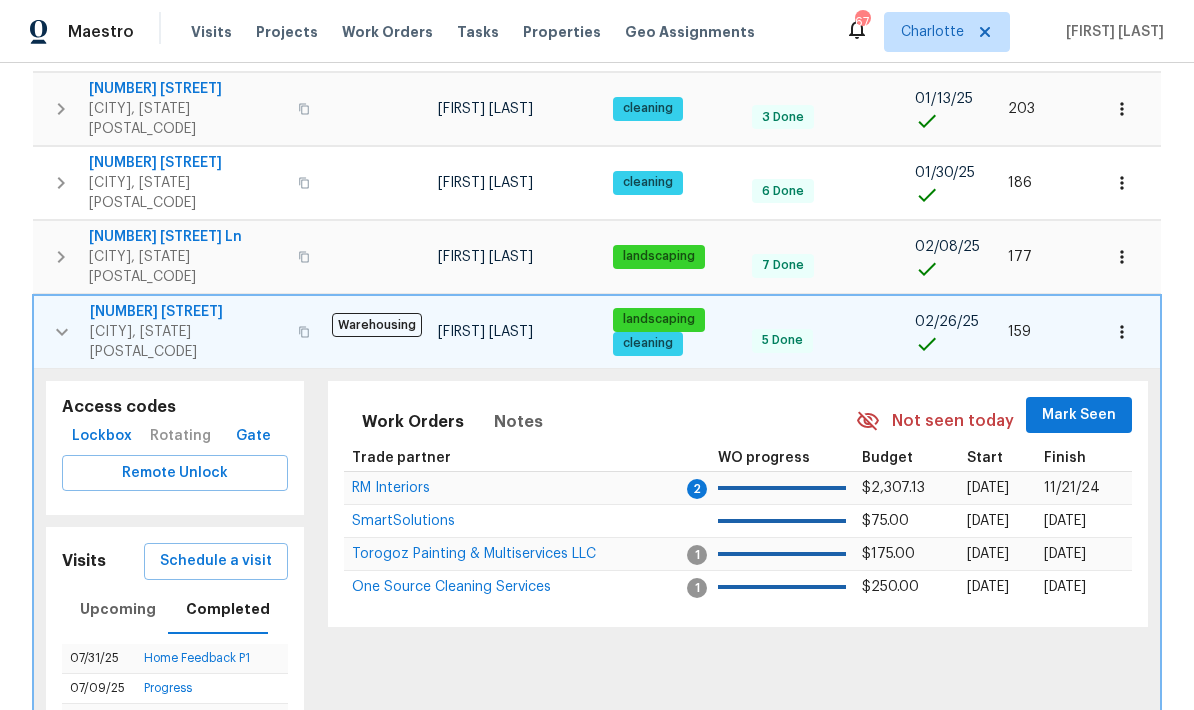 click at bounding box center [62, 332] 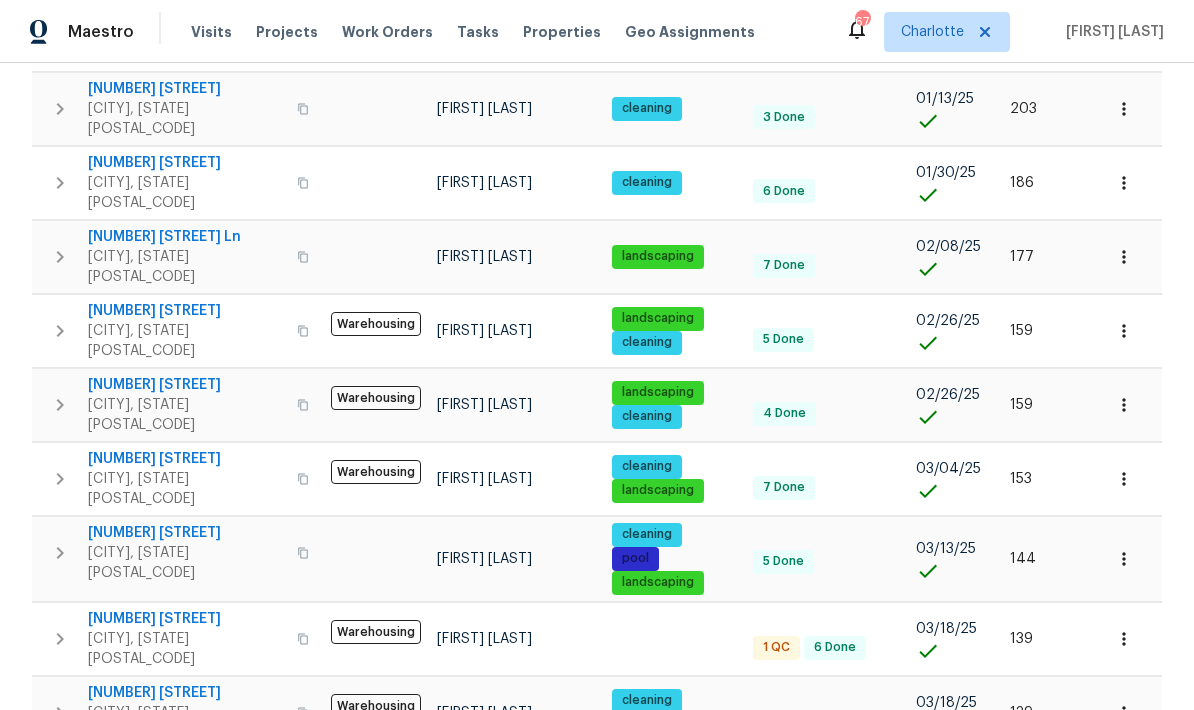 click 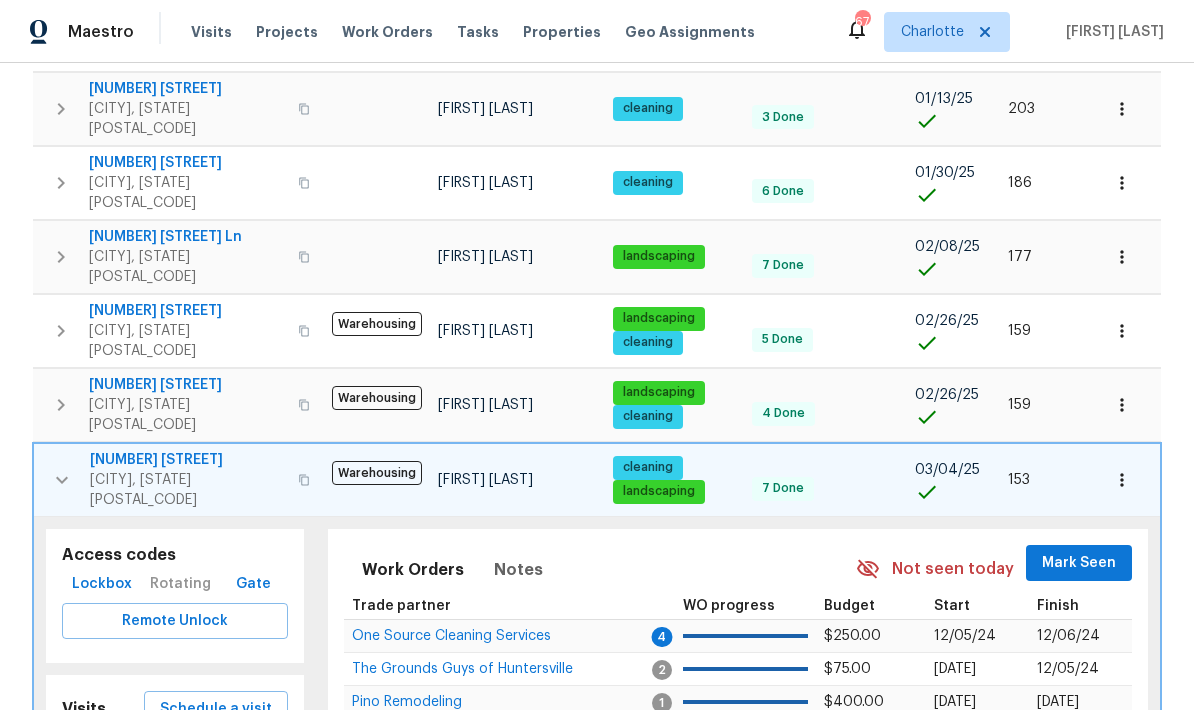 click on "Completed" at bounding box center (228, 757) 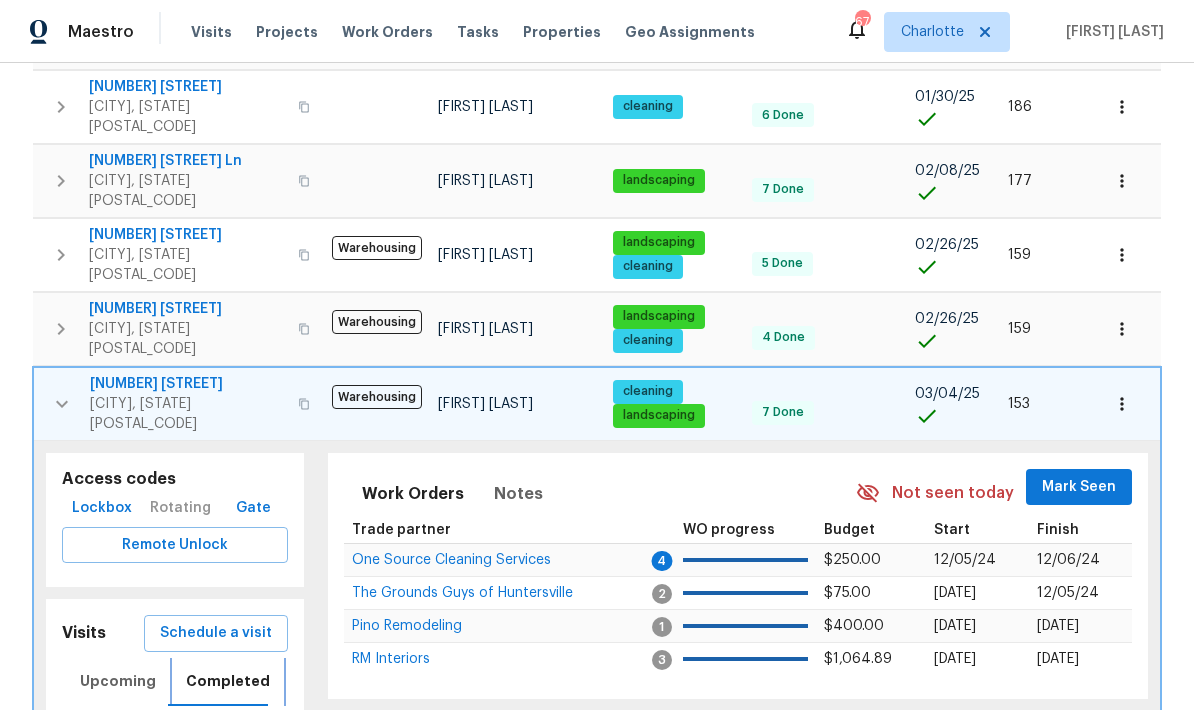 scroll, scrollTop: 492, scrollLeft: 0, axis: vertical 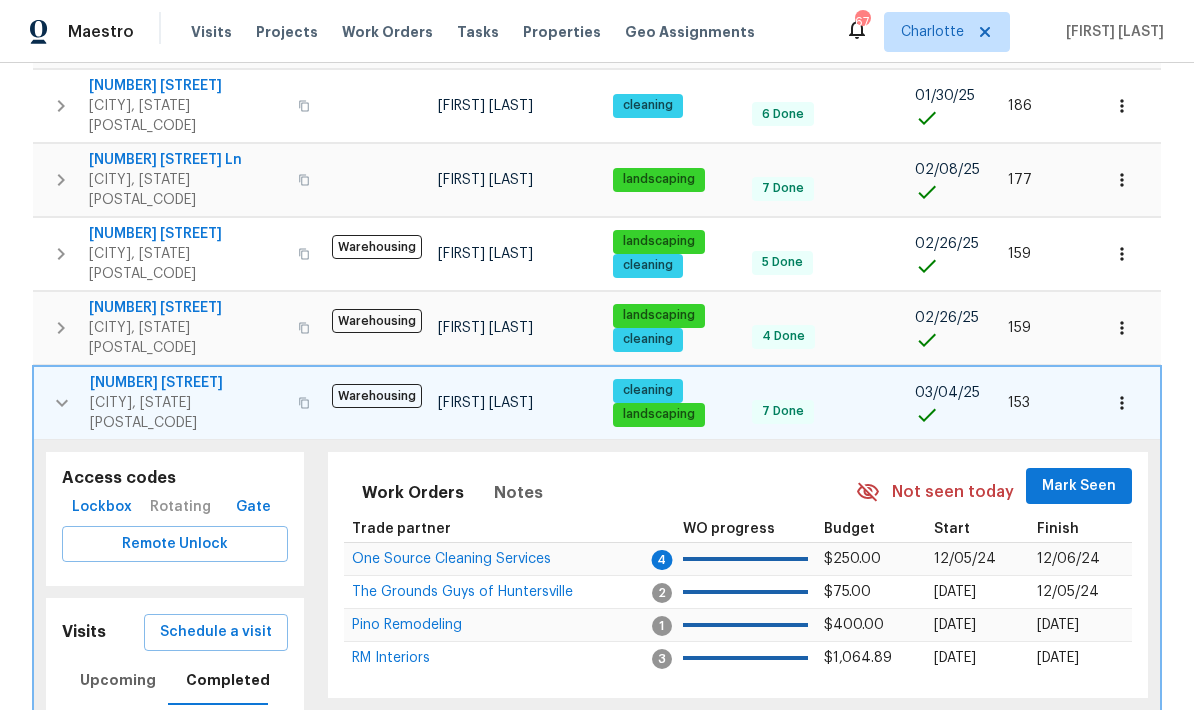 click on "Schedule a visit" at bounding box center (216, 632) 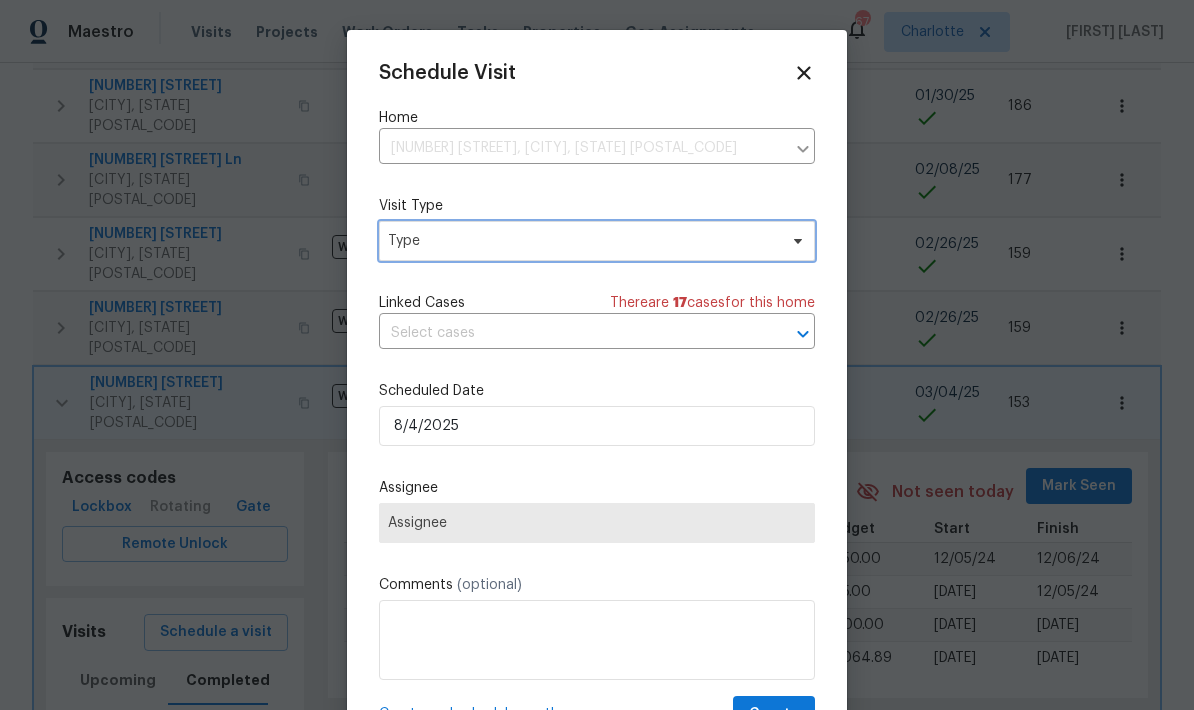 click on "Type" at bounding box center [582, 241] 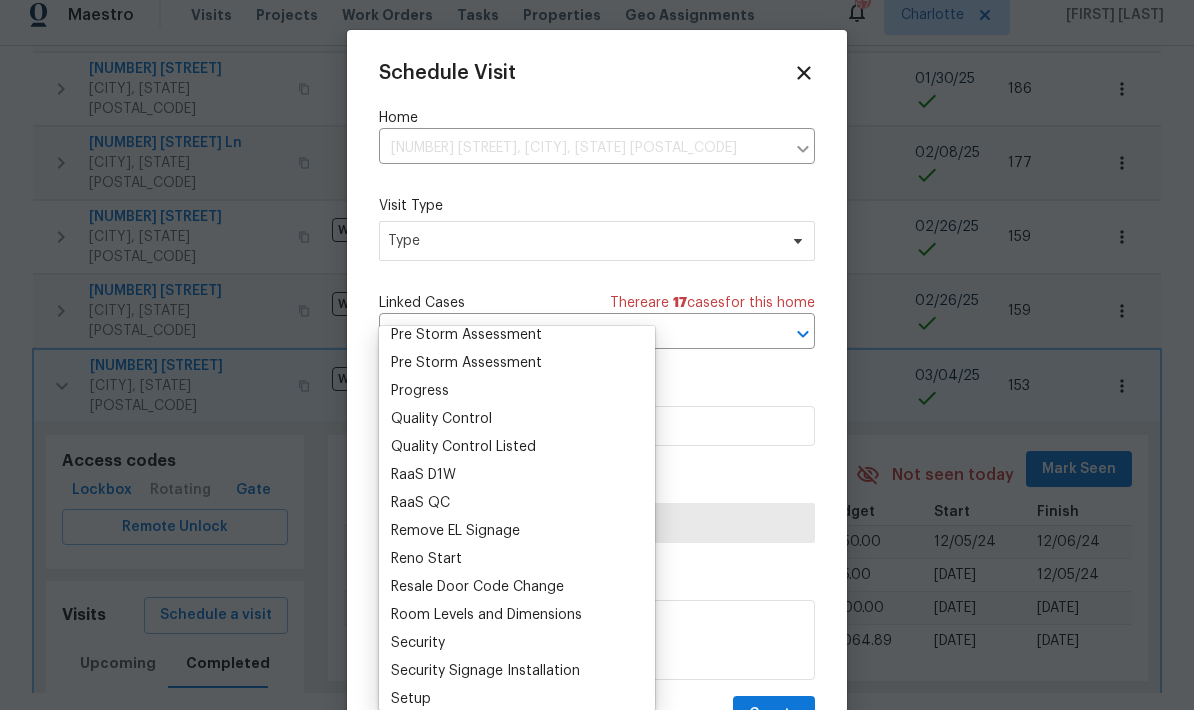 scroll, scrollTop: 1220, scrollLeft: 0, axis: vertical 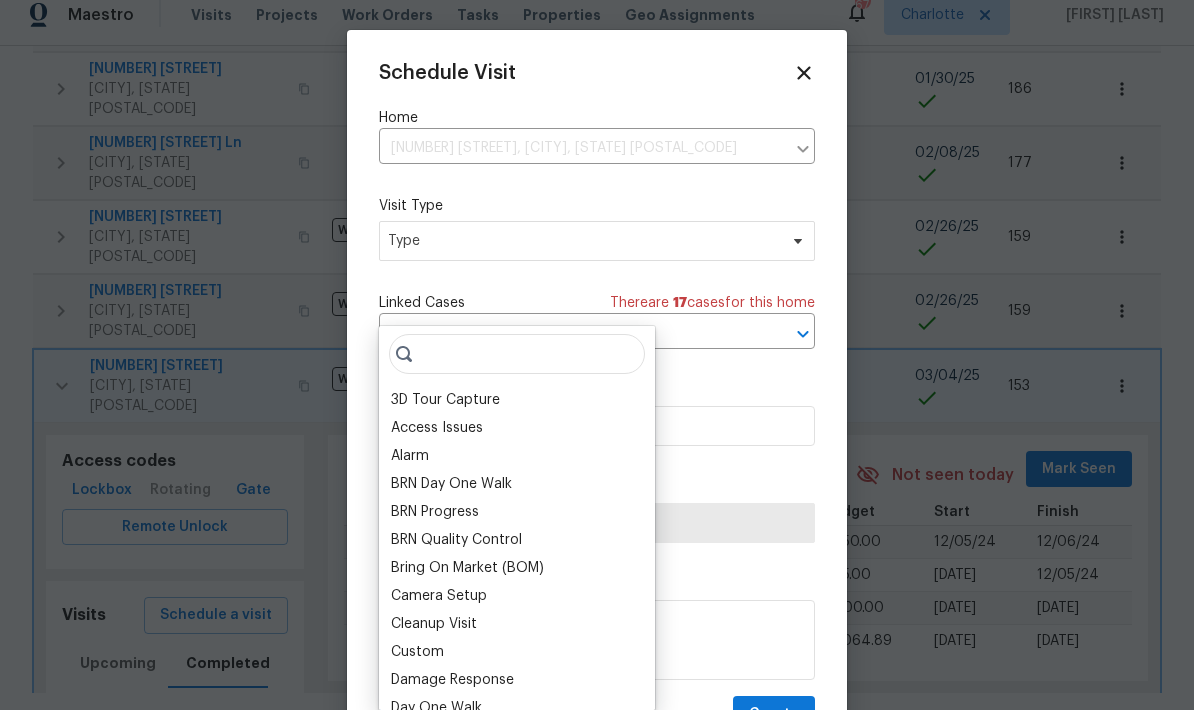 click on "BRN Day One Walk" at bounding box center [517, 484] 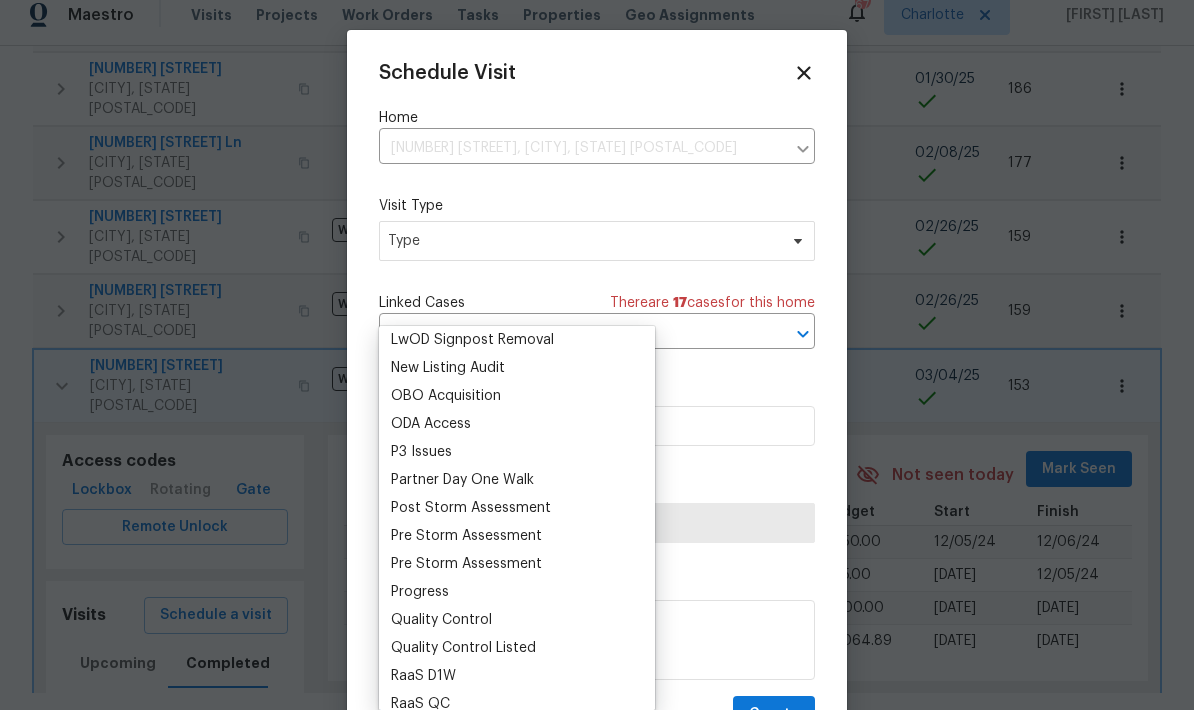 scroll, scrollTop: 1108, scrollLeft: 0, axis: vertical 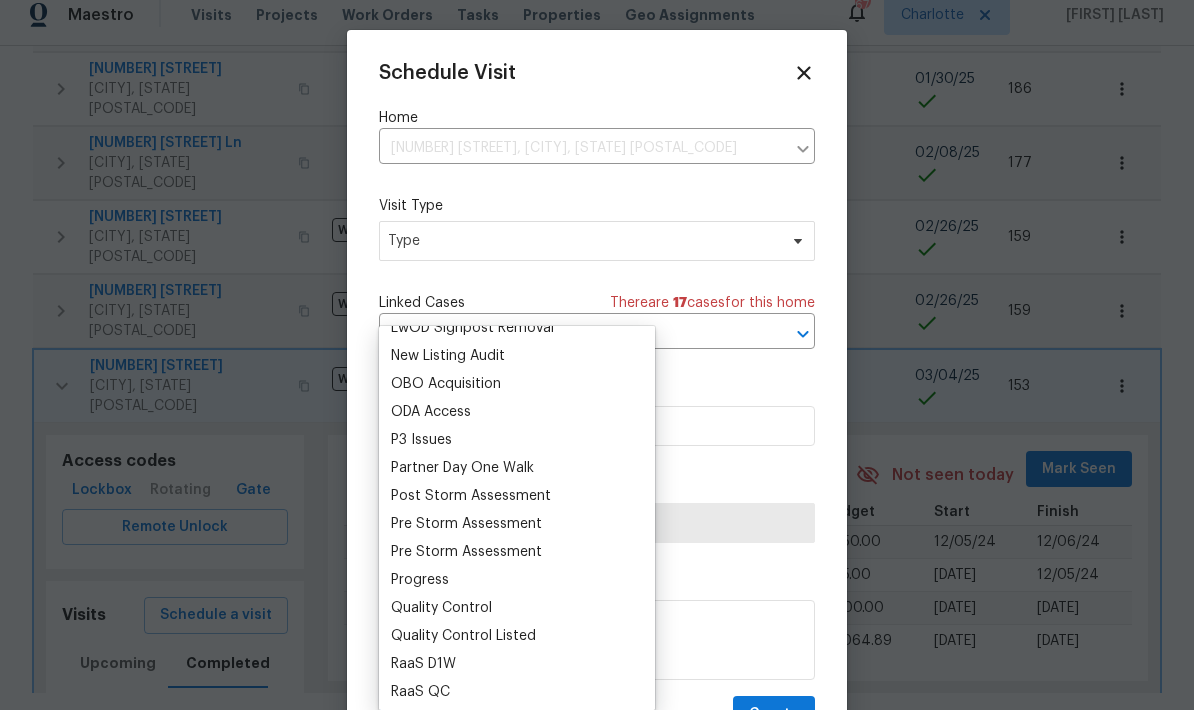 click on "Progress" at bounding box center (517, 580) 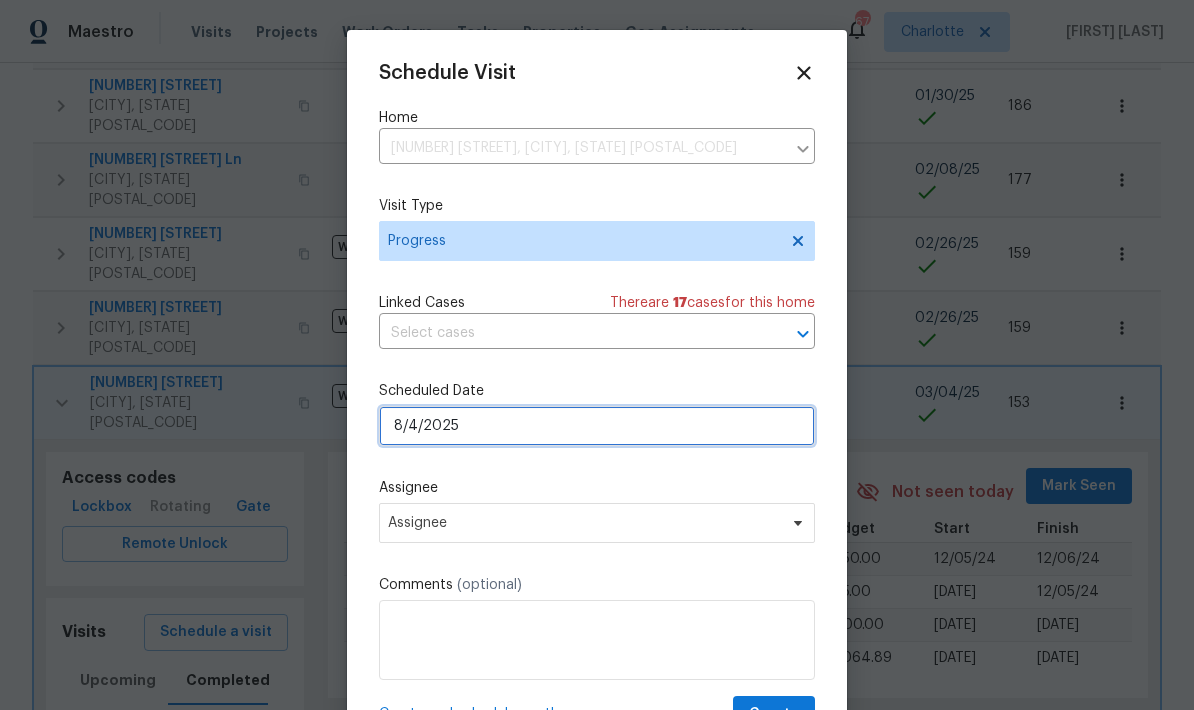 click on "8/4/2025" at bounding box center [597, 426] 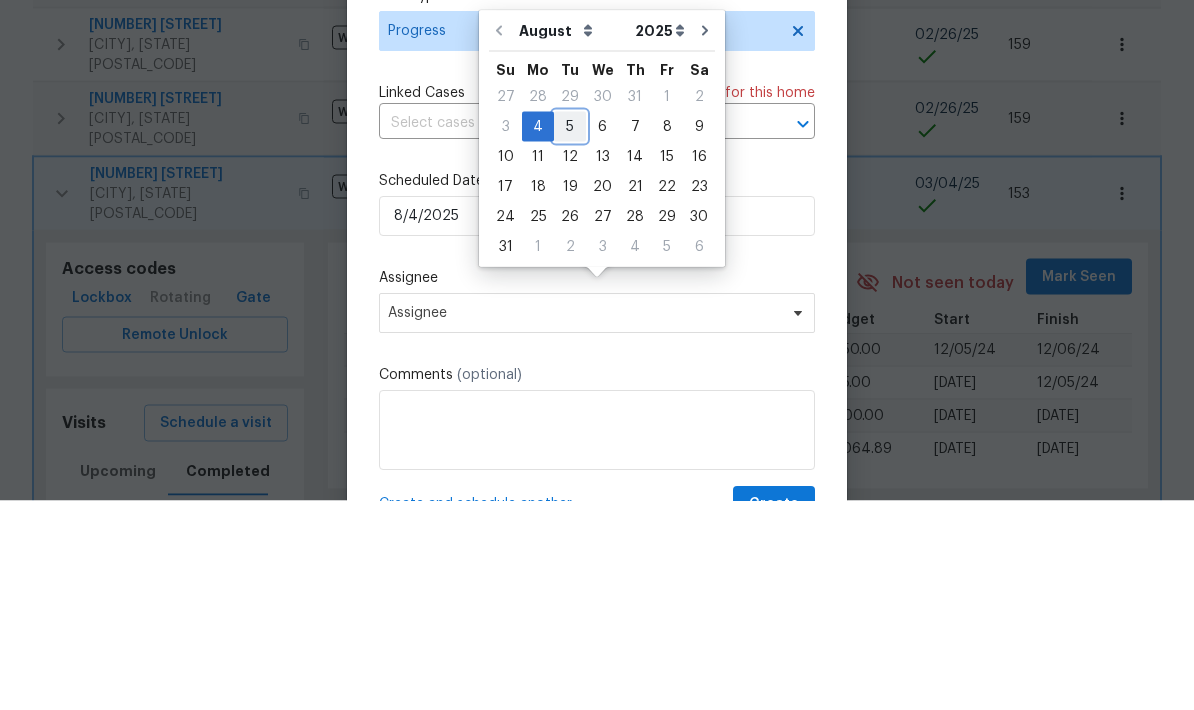 click on "5" at bounding box center [570, 336] 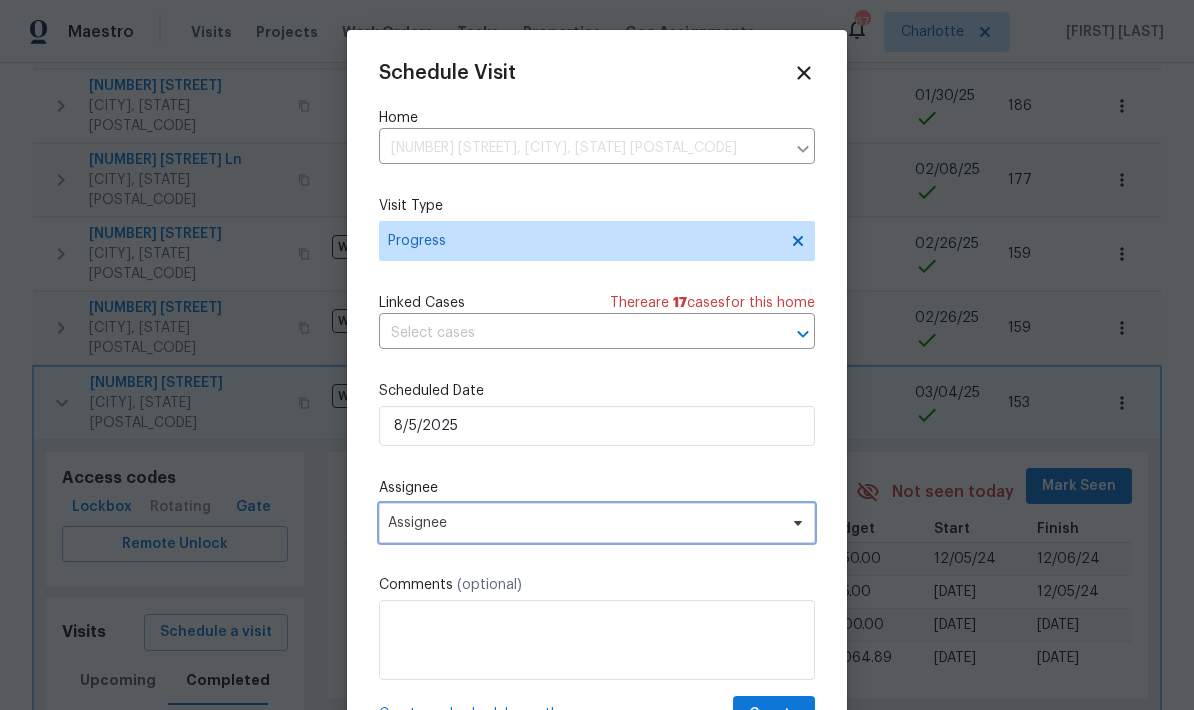 click on "Assignee" at bounding box center [584, 523] 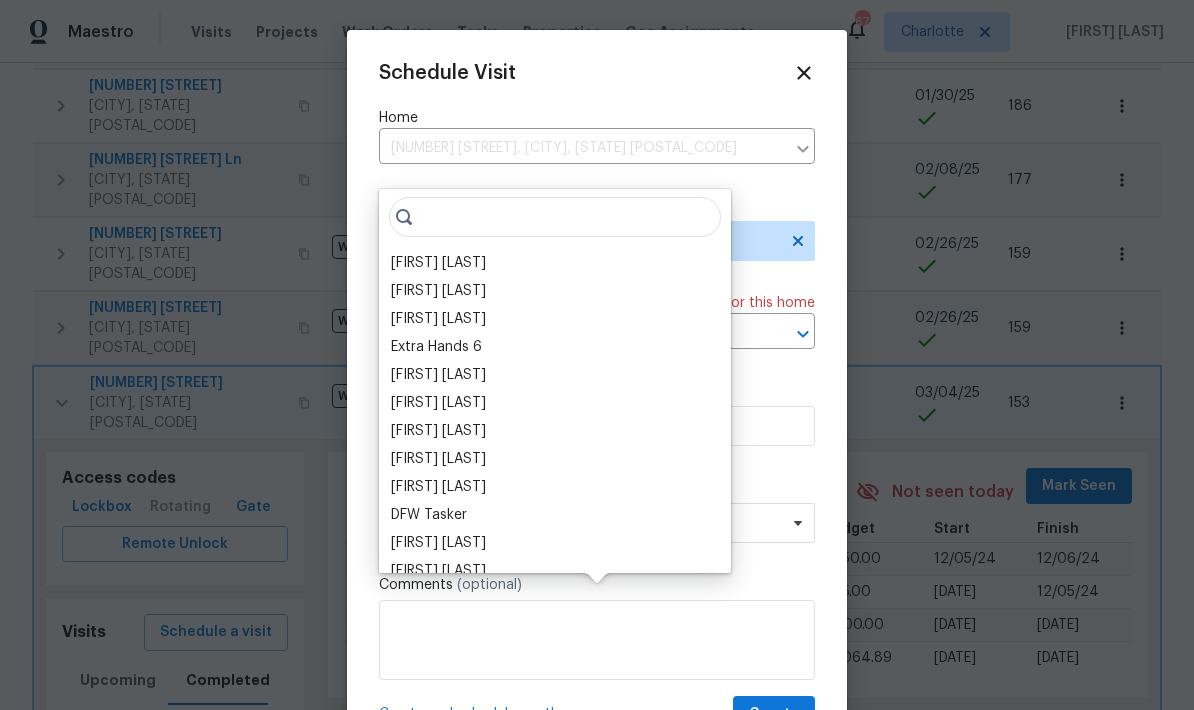 click on "[FIRST] [LAST]" at bounding box center (438, 263) 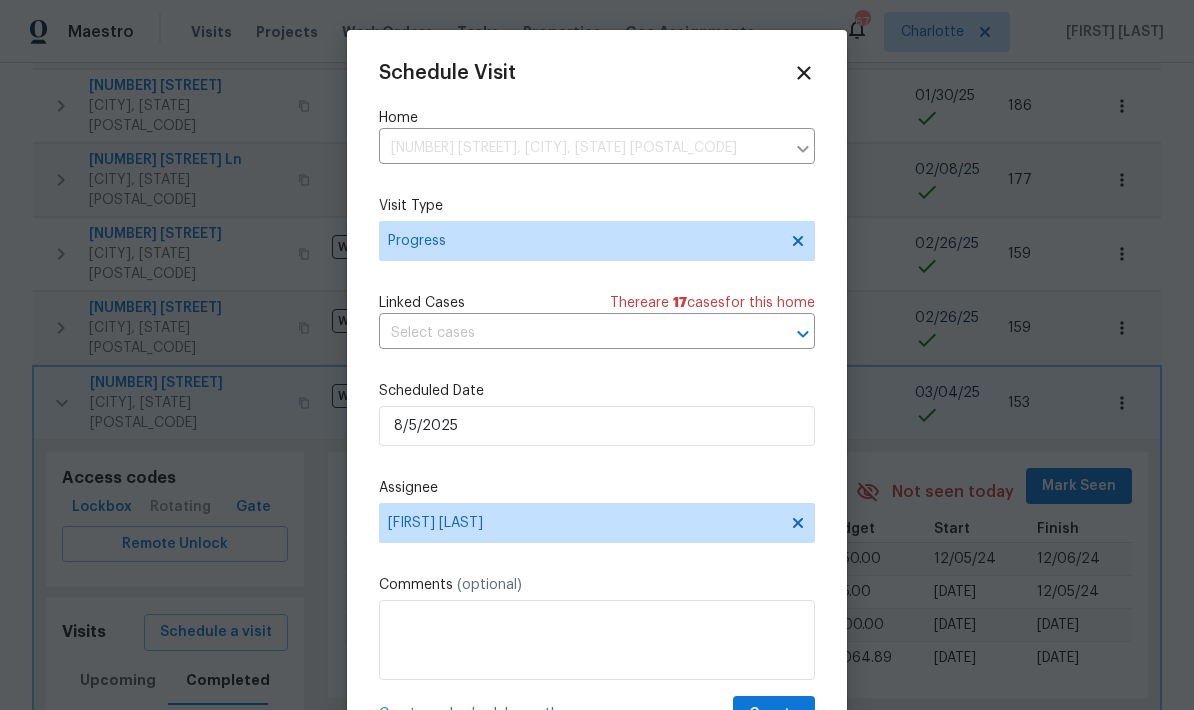 click on "Schedule Visit Home   [NUMBER] [STREET], [CITY], [STATE] ​ Visit Type   Progress Linked Cases There  are   17  case s  for this home   ​ Scheduled Date   [DATE] Assignee   [FIRST] [LAST] Comments   (optional) Create and schedule another Create" at bounding box center [597, 397] 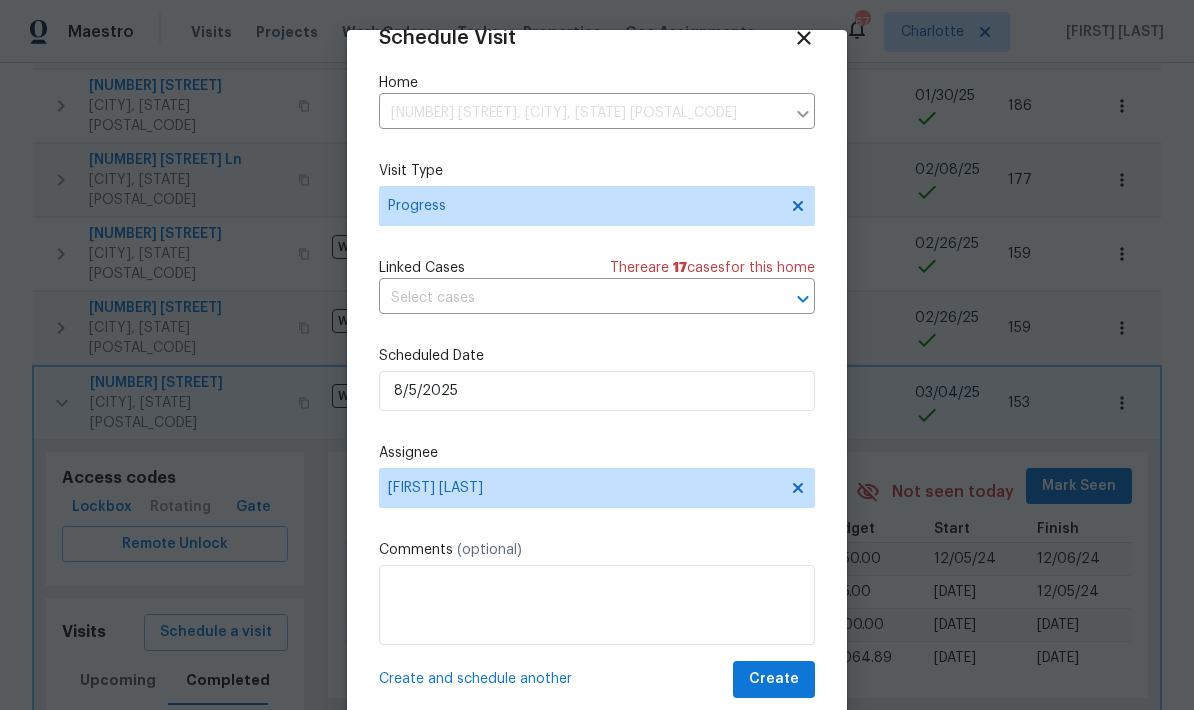 scroll, scrollTop: 39, scrollLeft: 0, axis: vertical 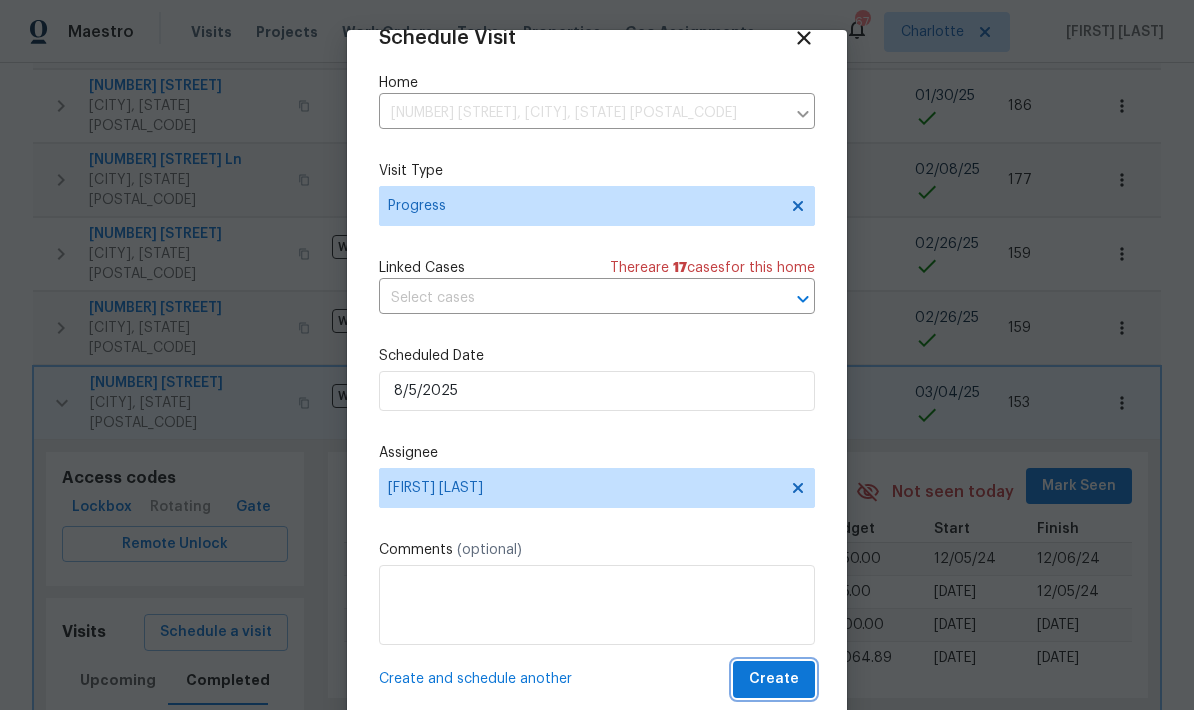 click on "Create" at bounding box center (774, 679) 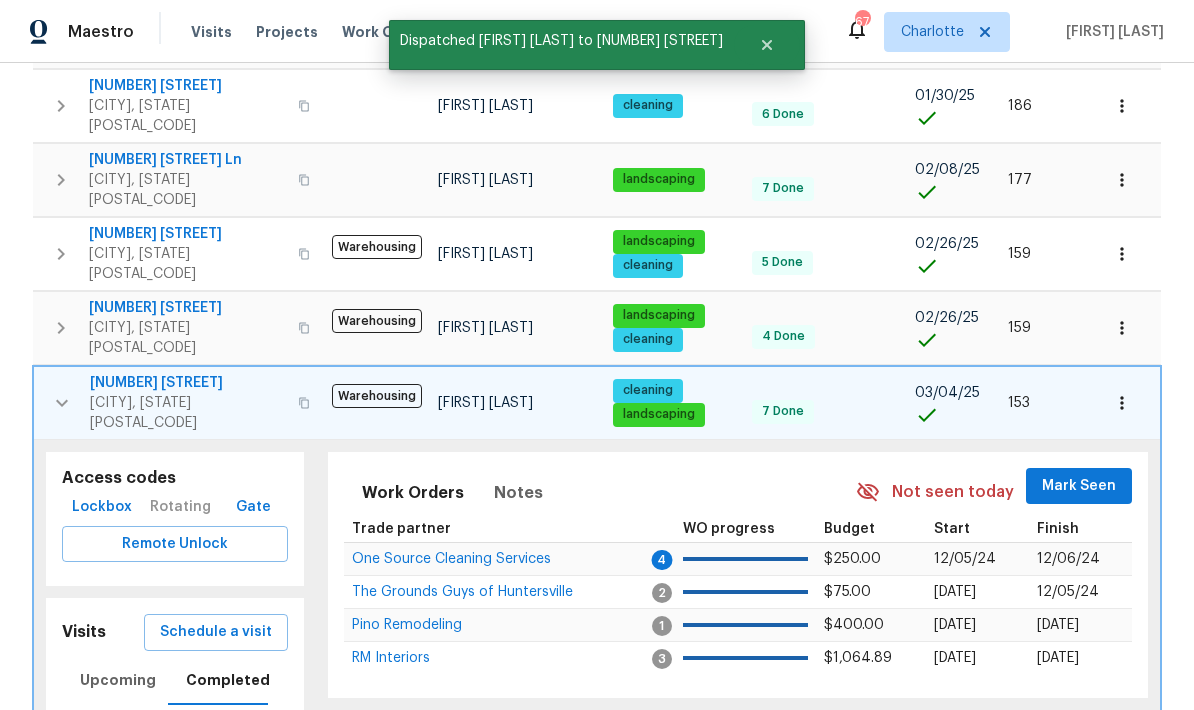 click 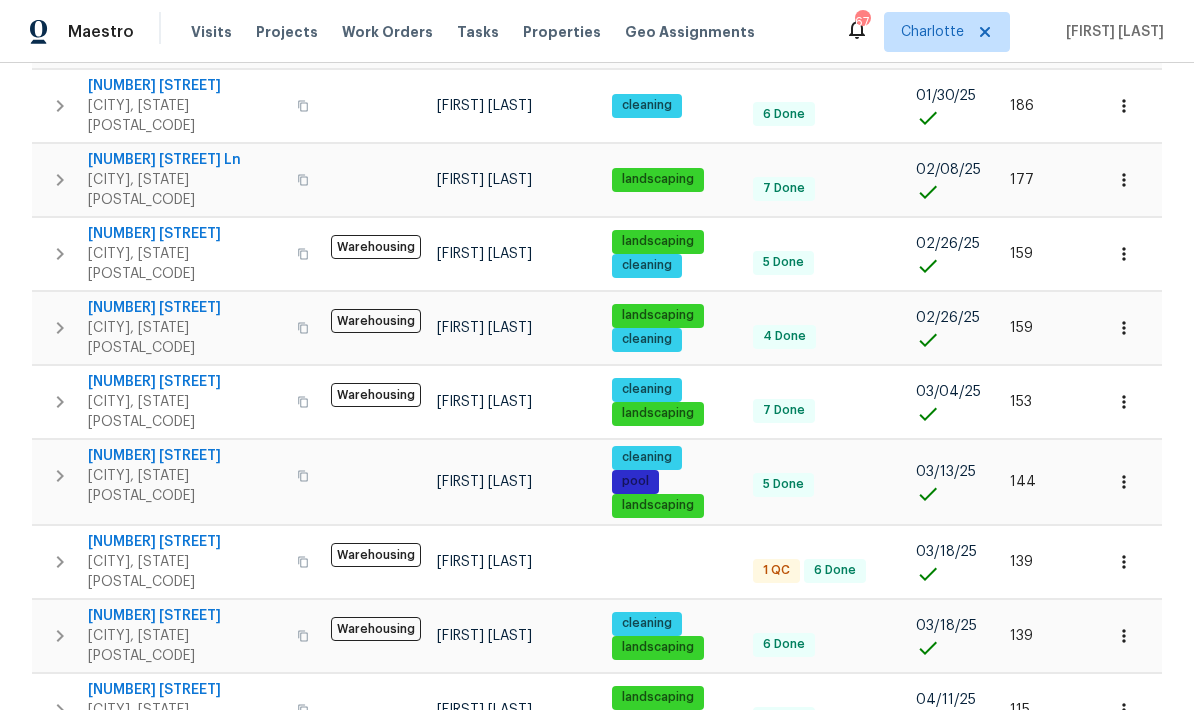 click 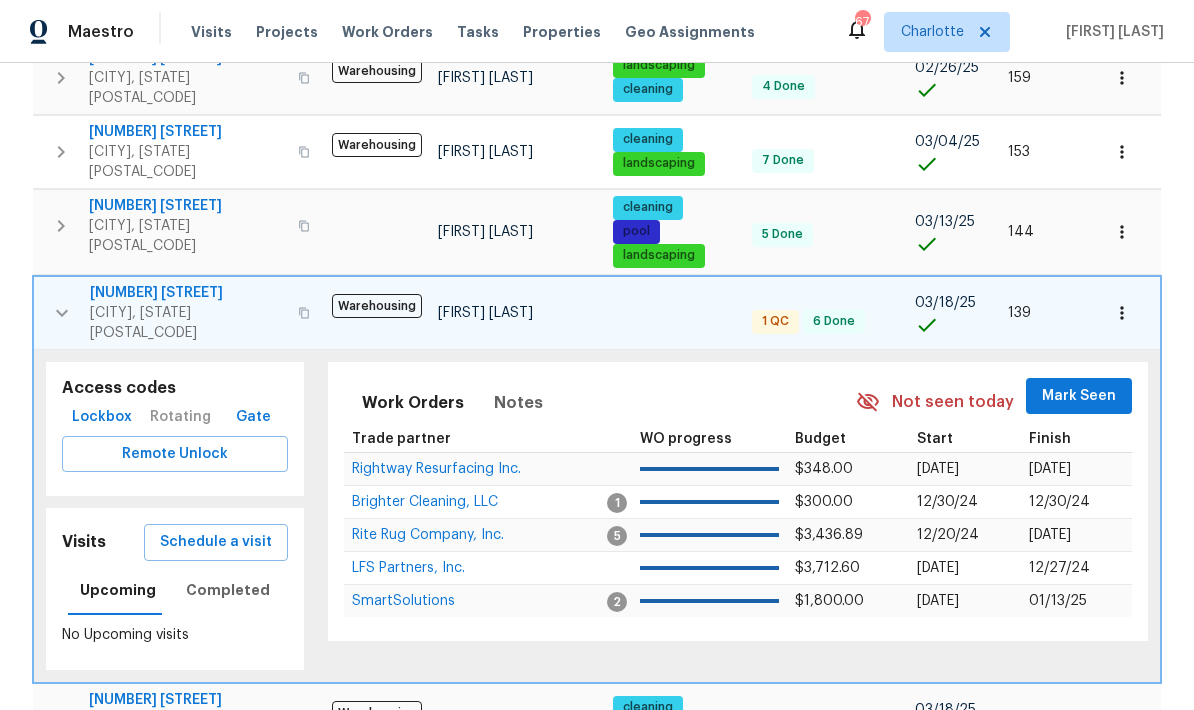 scroll, scrollTop: 751, scrollLeft: 0, axis: vertical 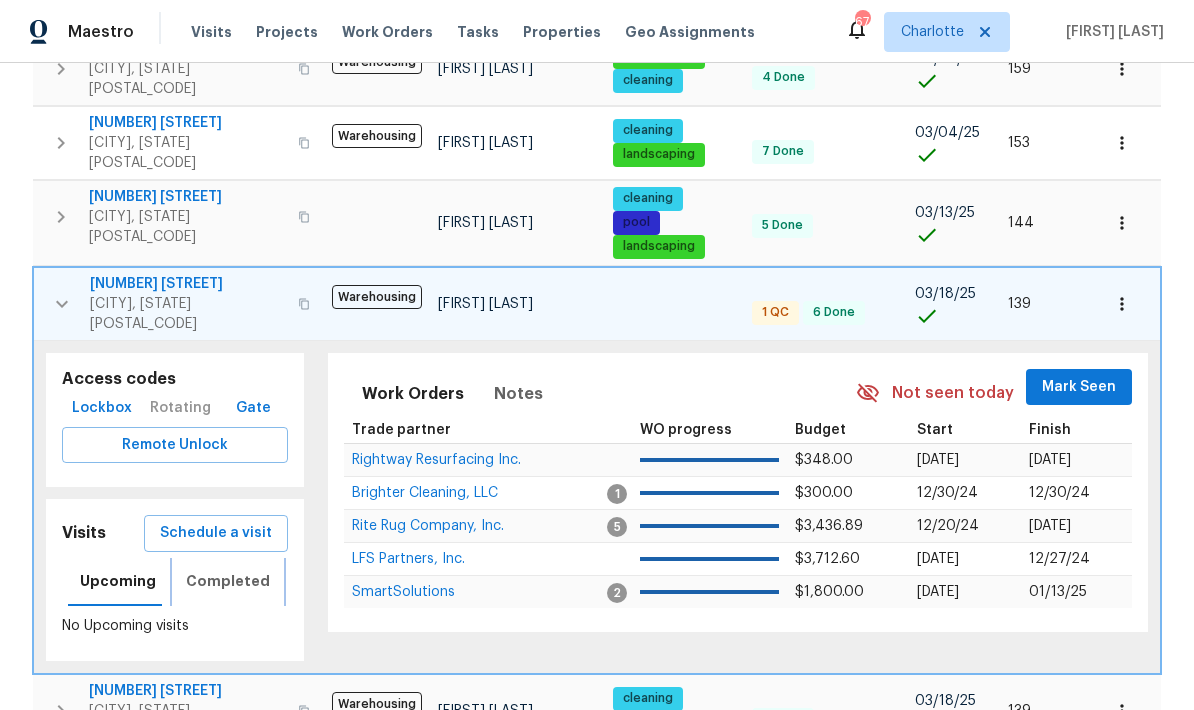 click on "Completed" at bounding box center (228, 581) 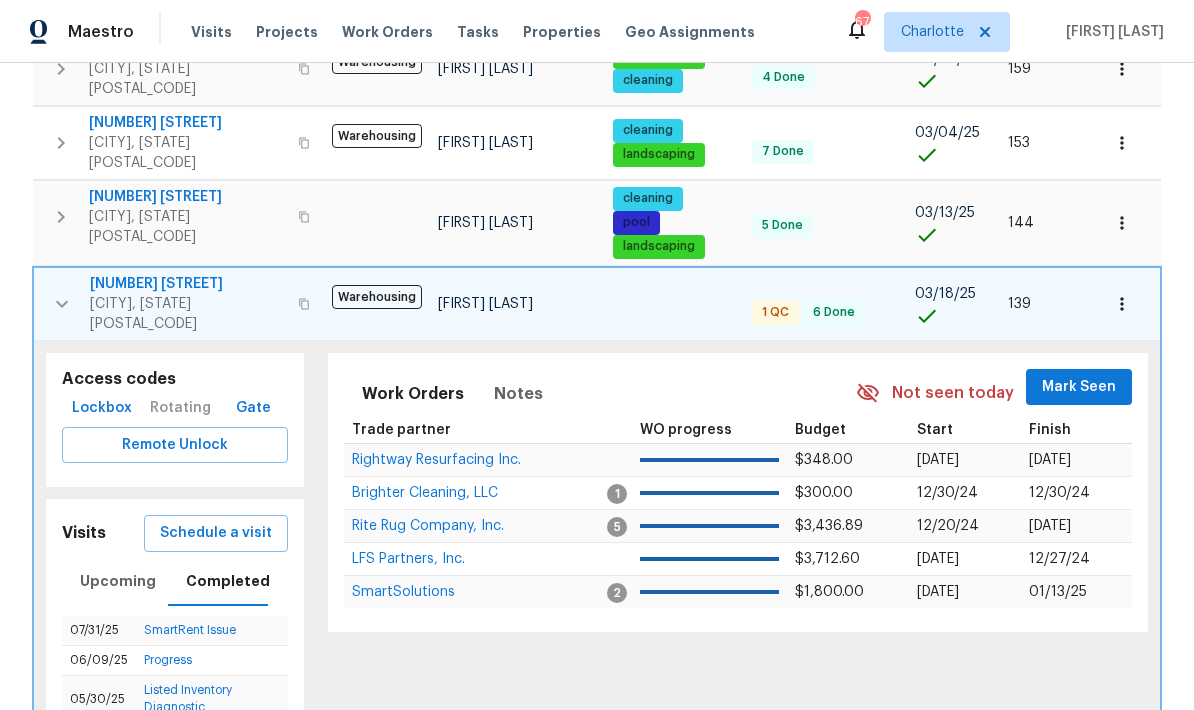 click 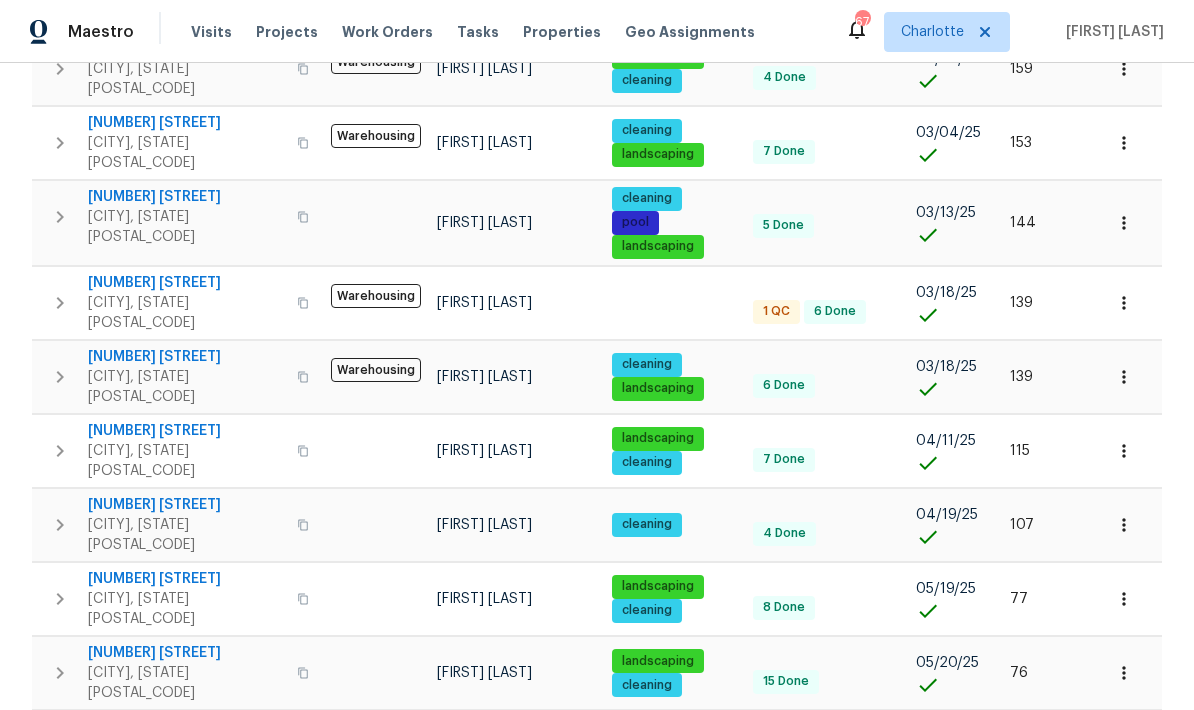 click 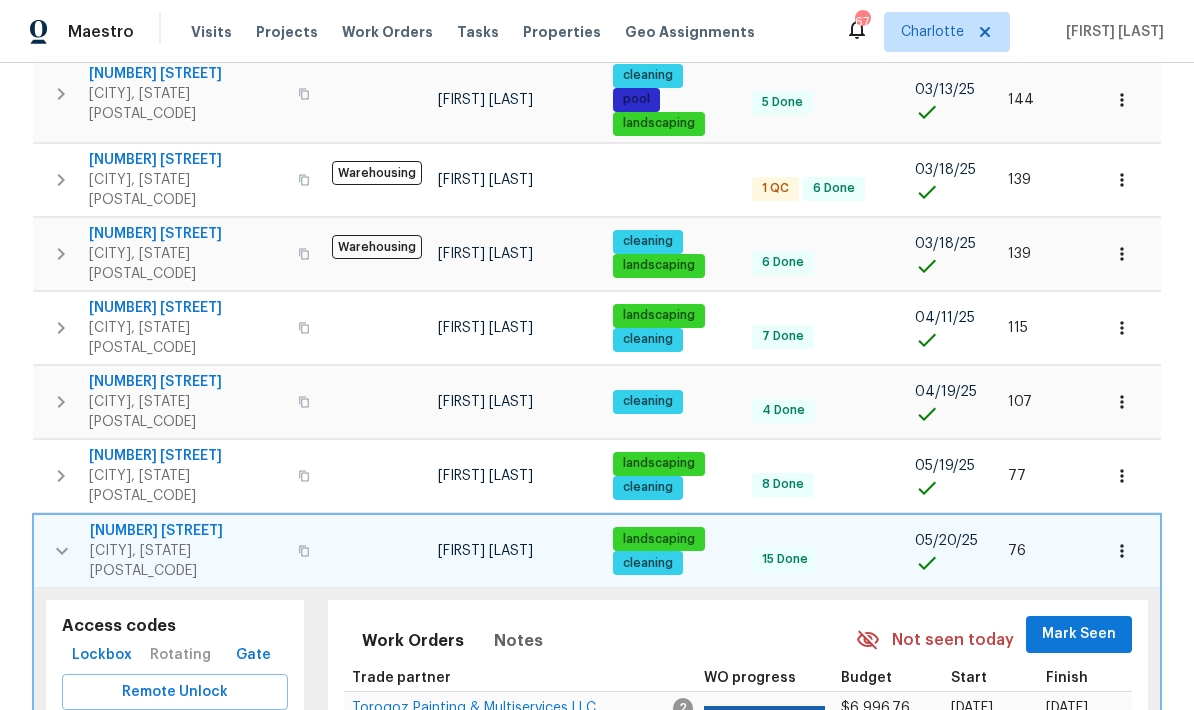 scroll, scrollTop: 896, scrollLeft: 0, axis: vertical 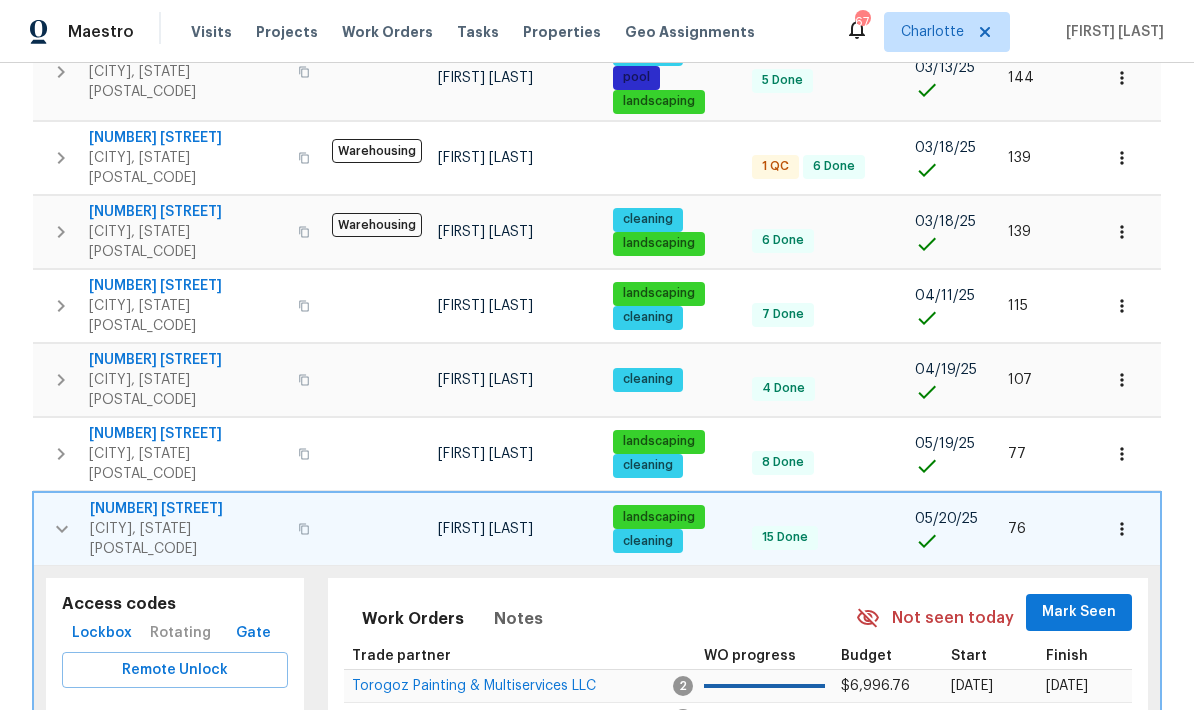 click on "Completed" at bounding box center [228, 807] 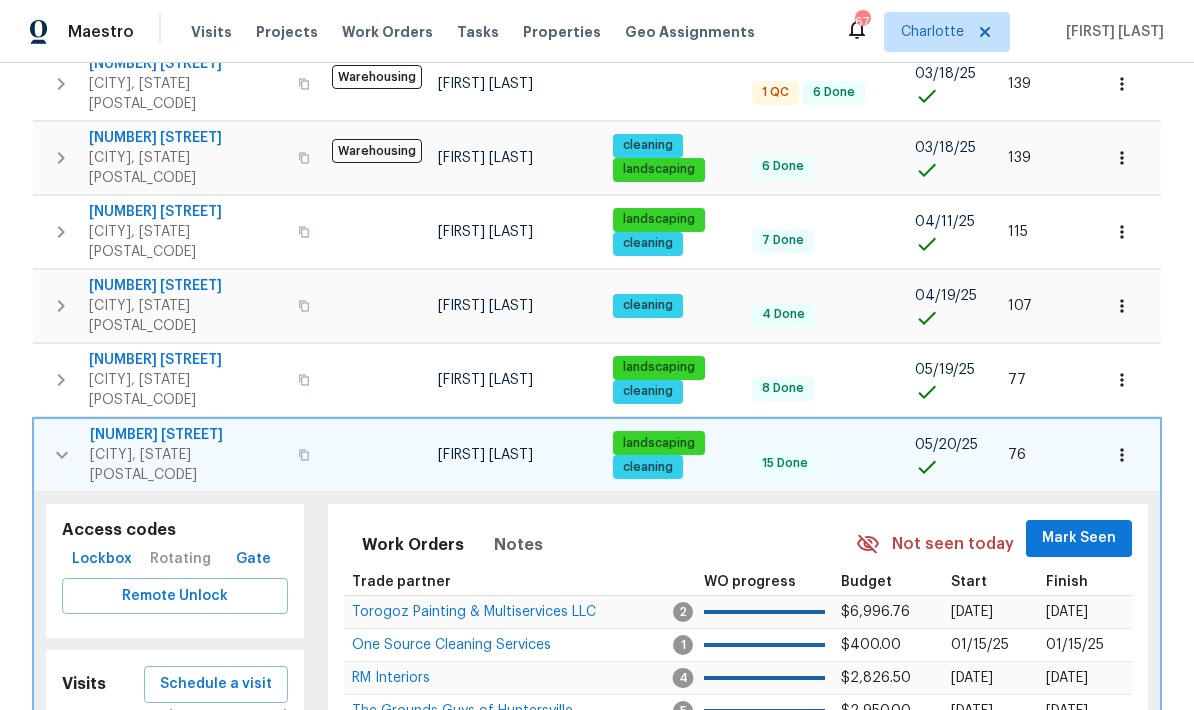 scroll, scrollTop: 974, scrollLeft: 0, axis: vertical 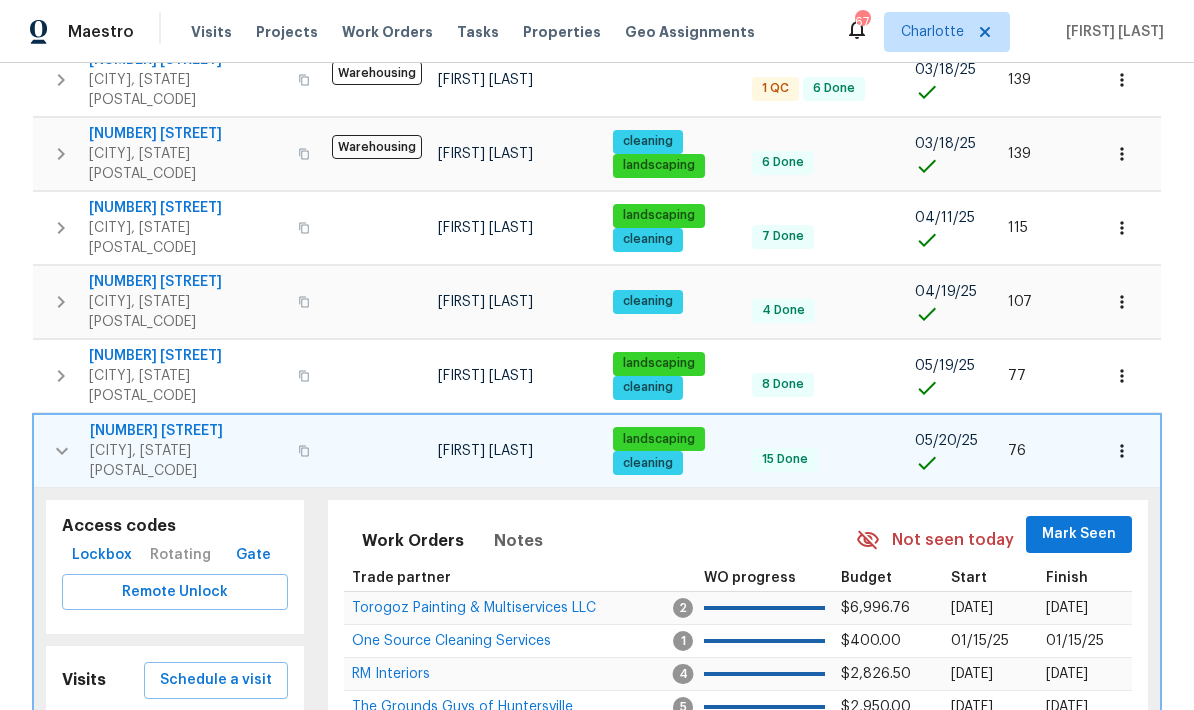 click on "Schedule a visit" at bounding box center [216, 680] 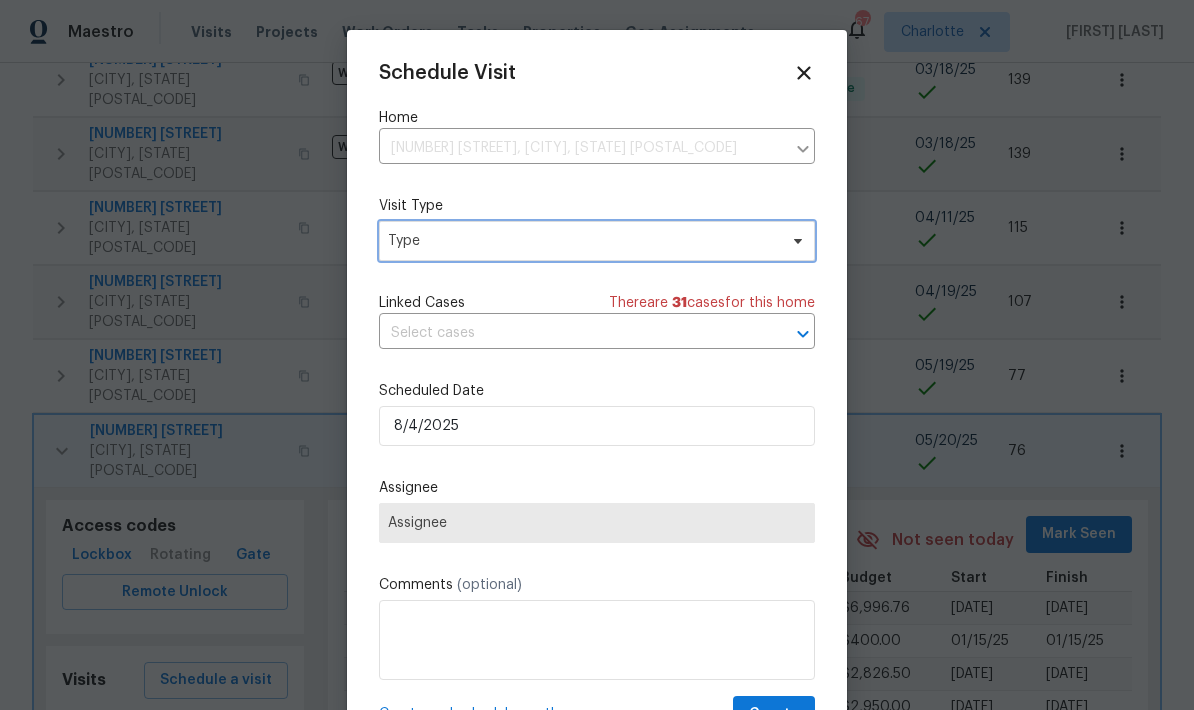 click on "Type" at bounding box center [582, 241] 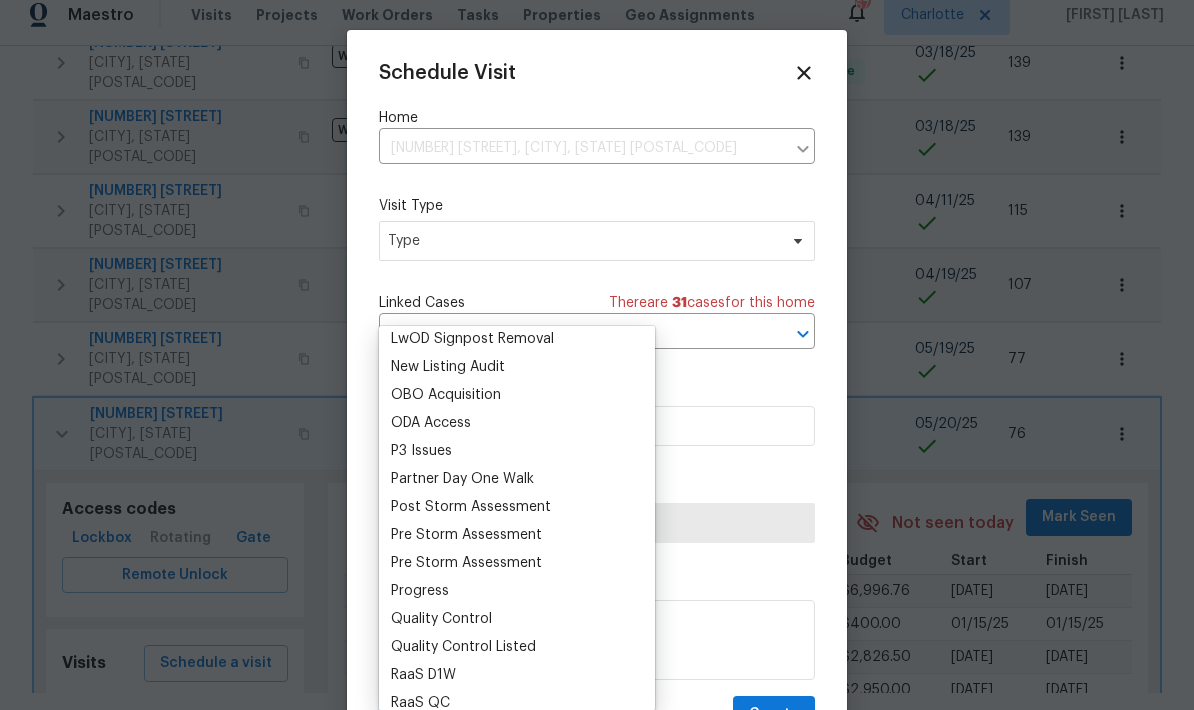 scroll, scrollTop: 1096, scrollLeft: 0, axis: vertical 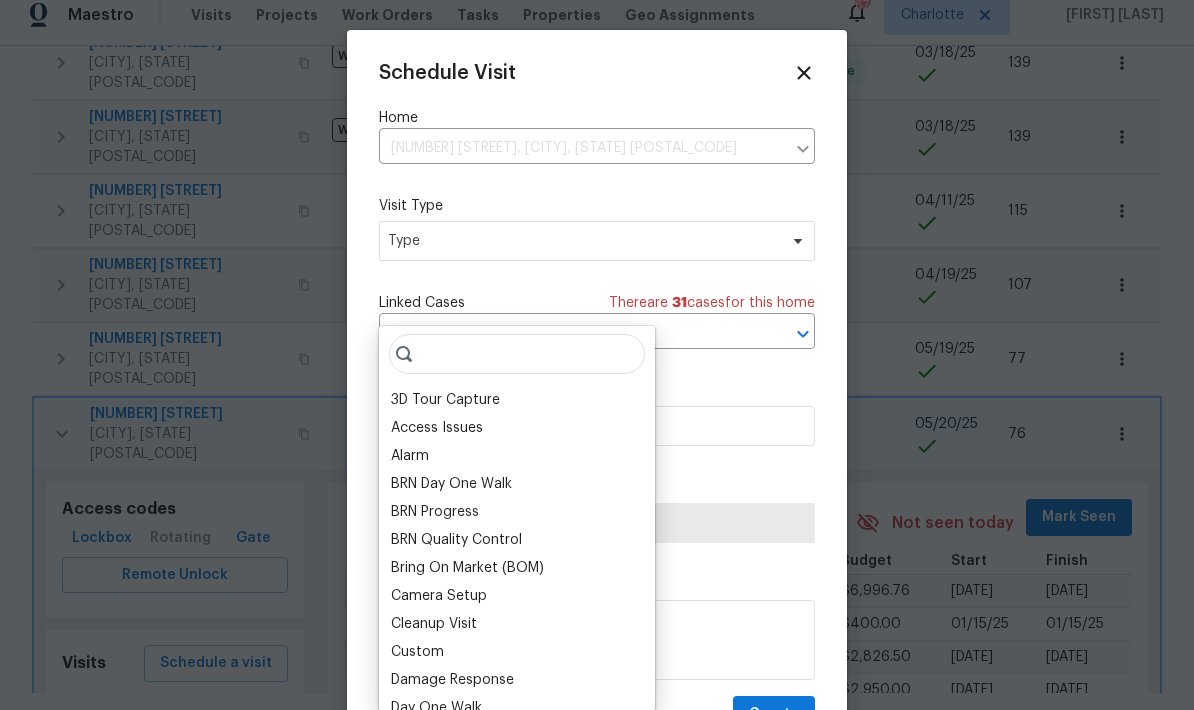click on "Camera Setup" at bounding box center [517, 596] 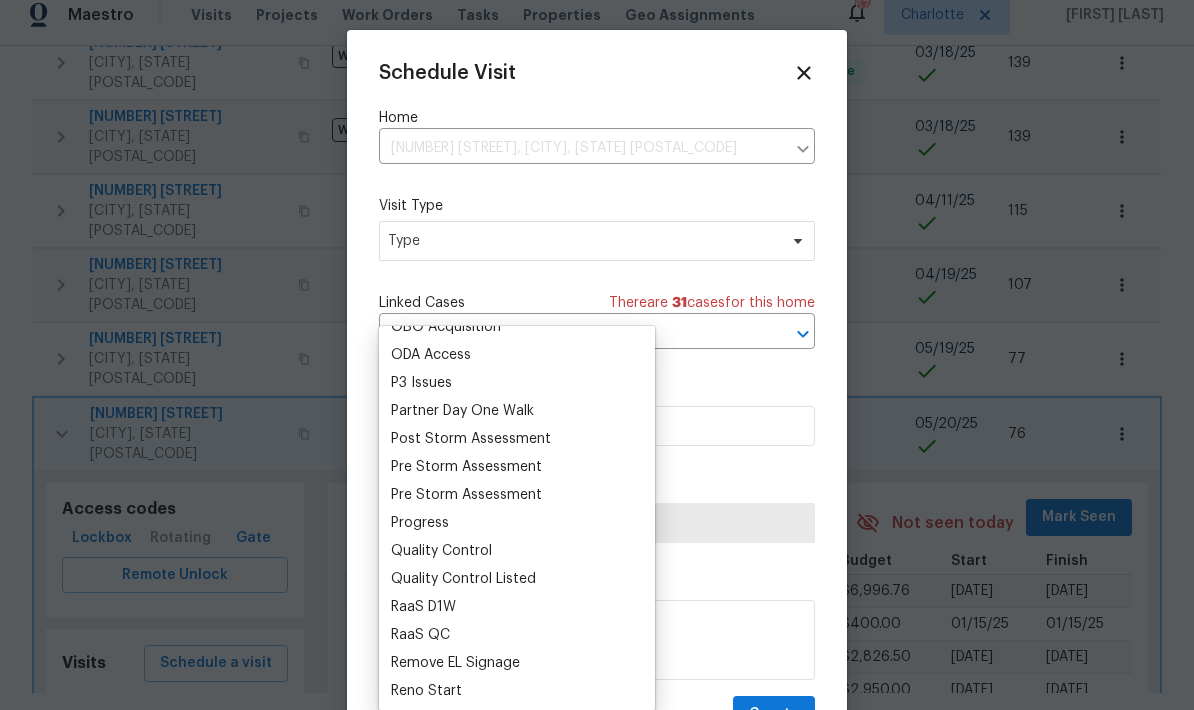 scroll, scrollTop: 1144, scrollLeft: 0, axis: vertical 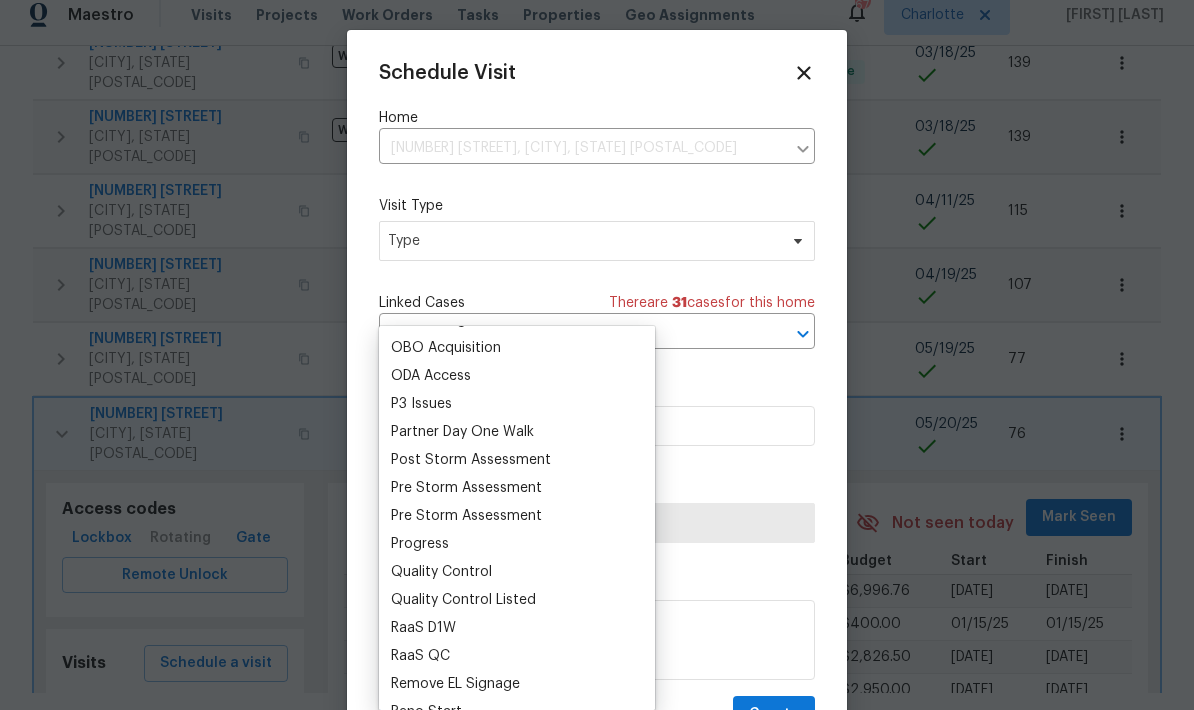 click on "Progress" at bounding box center [420, 544] 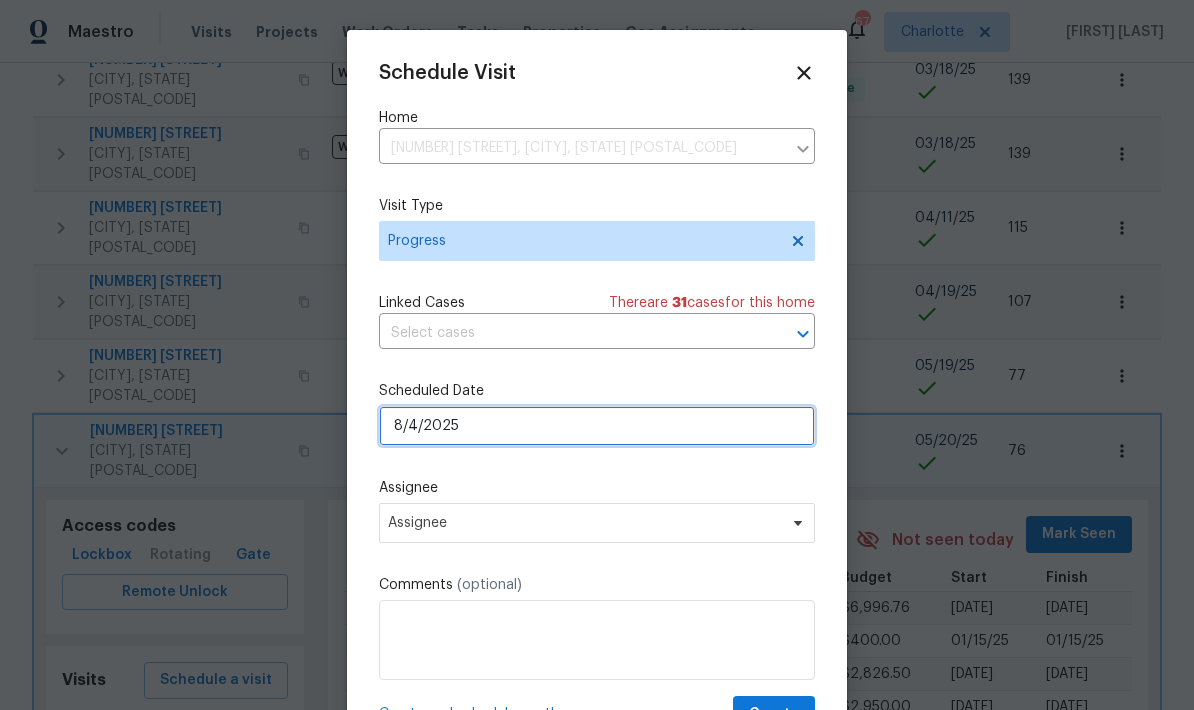 click on "8/4/2025" at bounding box center (597, 426) 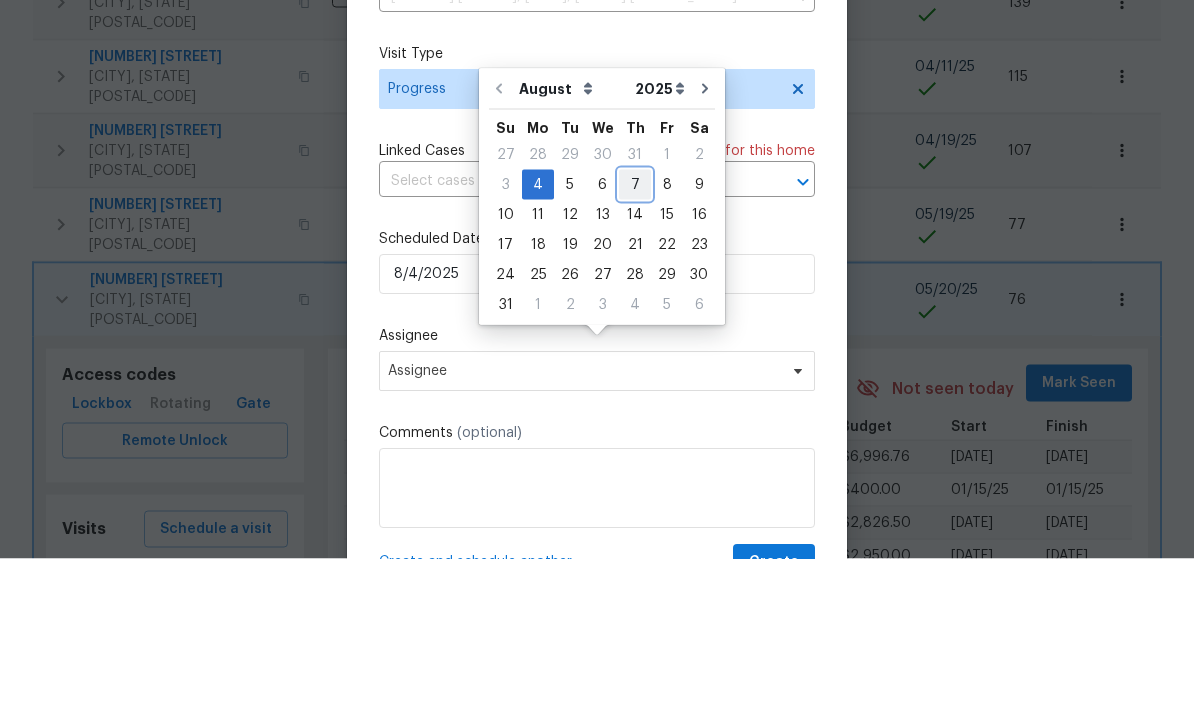click on "7" at bounding box center [635, 336] 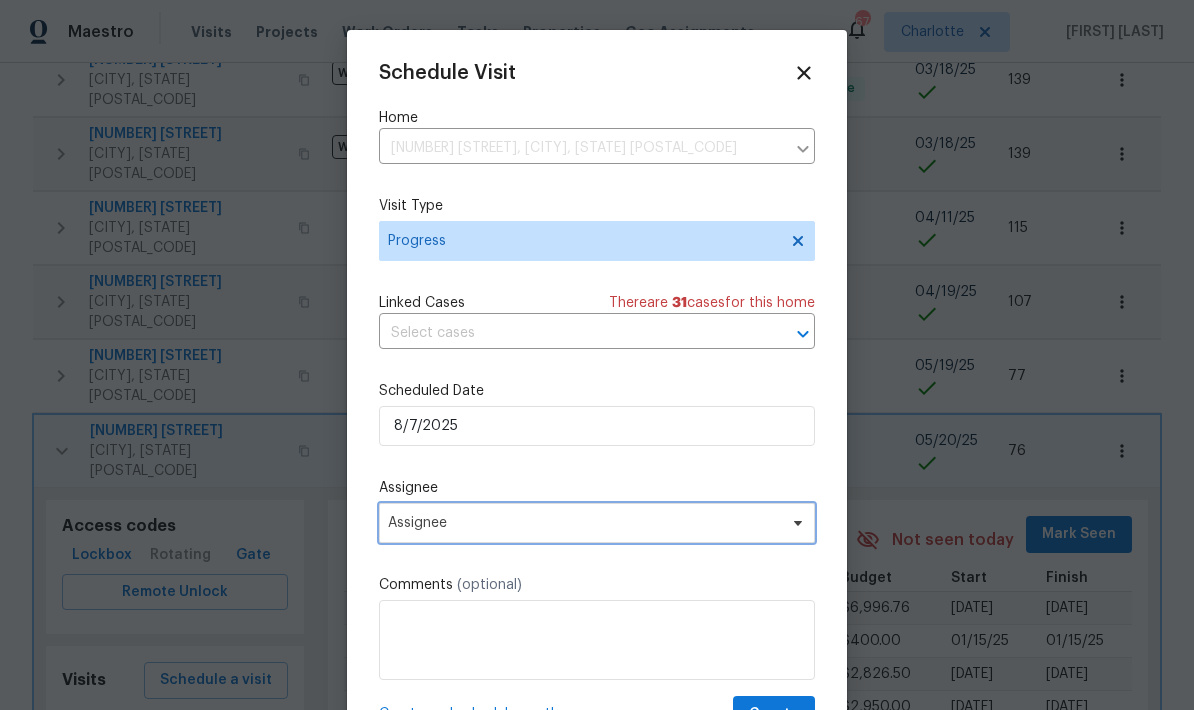 click on "Assignee" at bounding box center [597, 523] 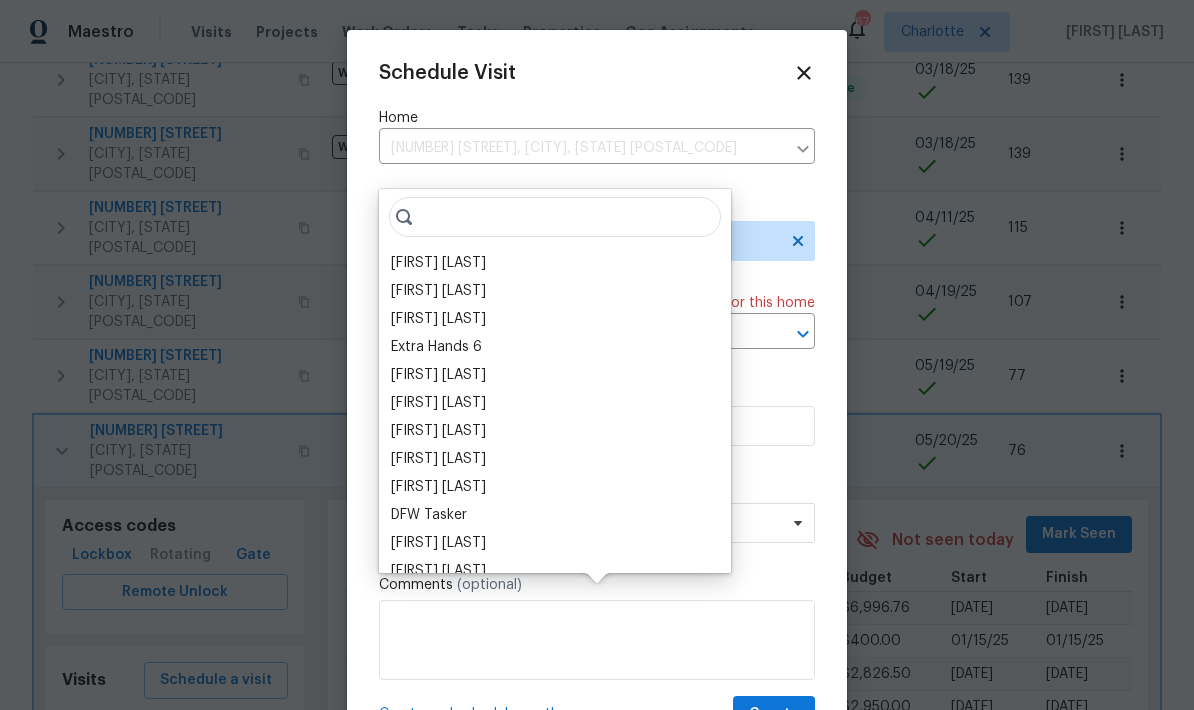 type on "H" 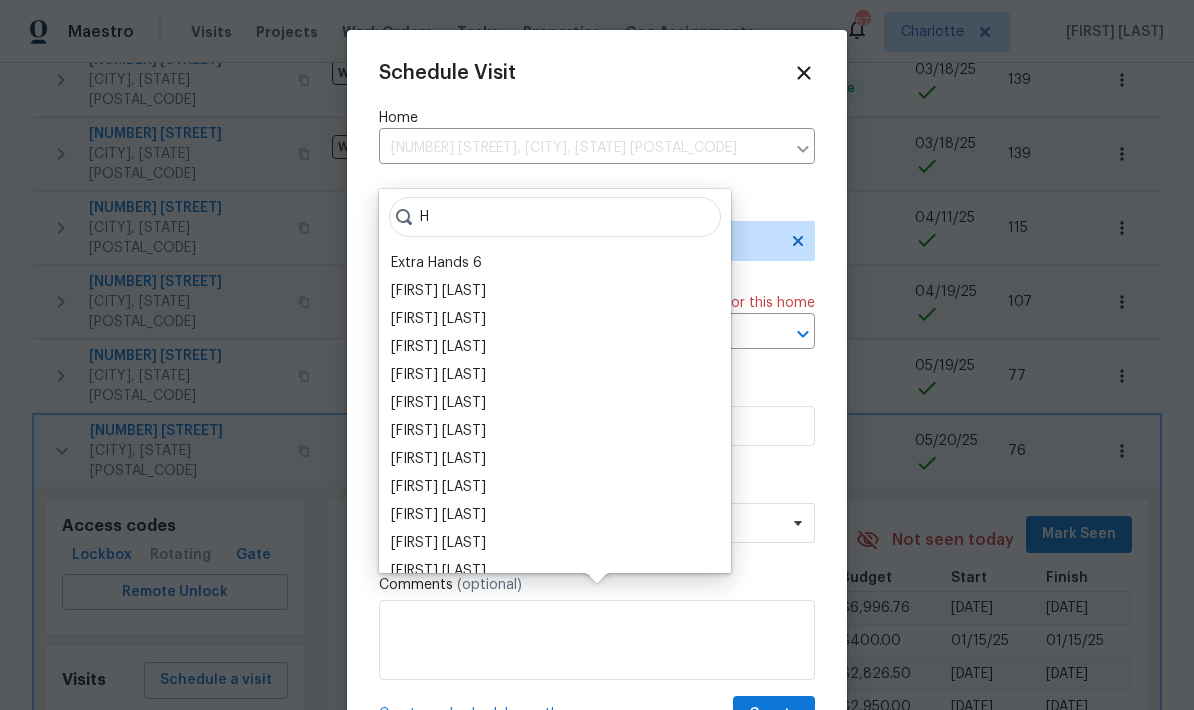 type 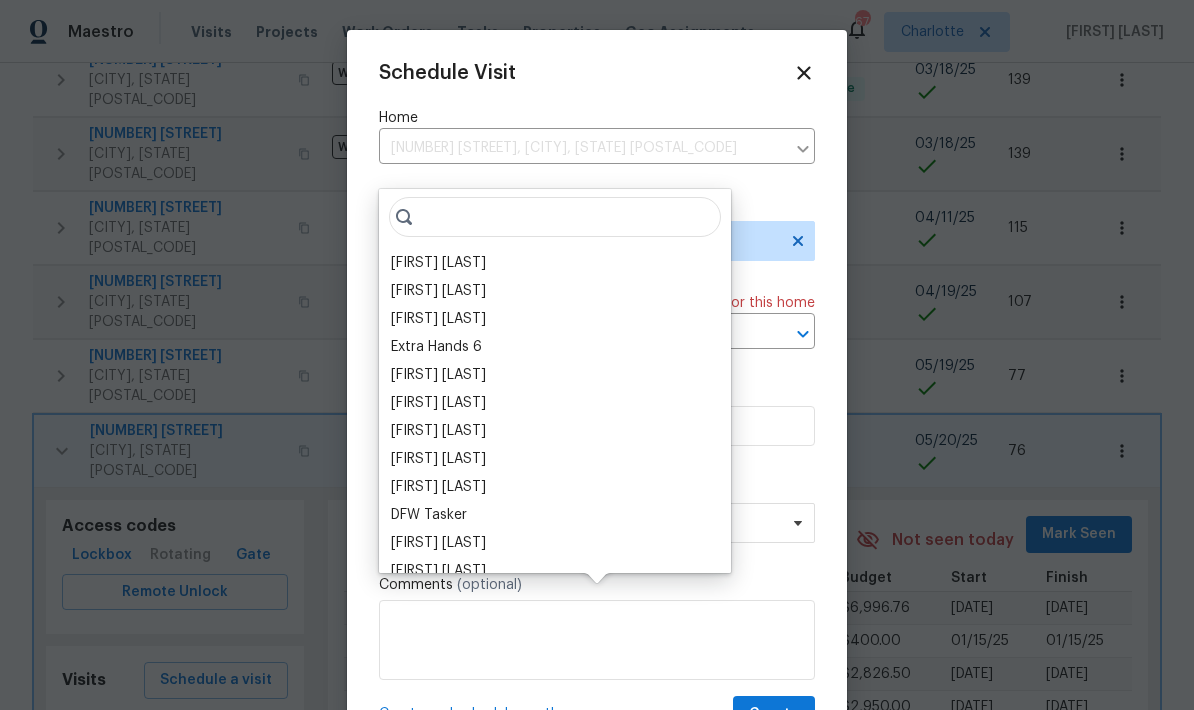 click on "[FIRST] [LAST]" at bounding box center [555, 263] 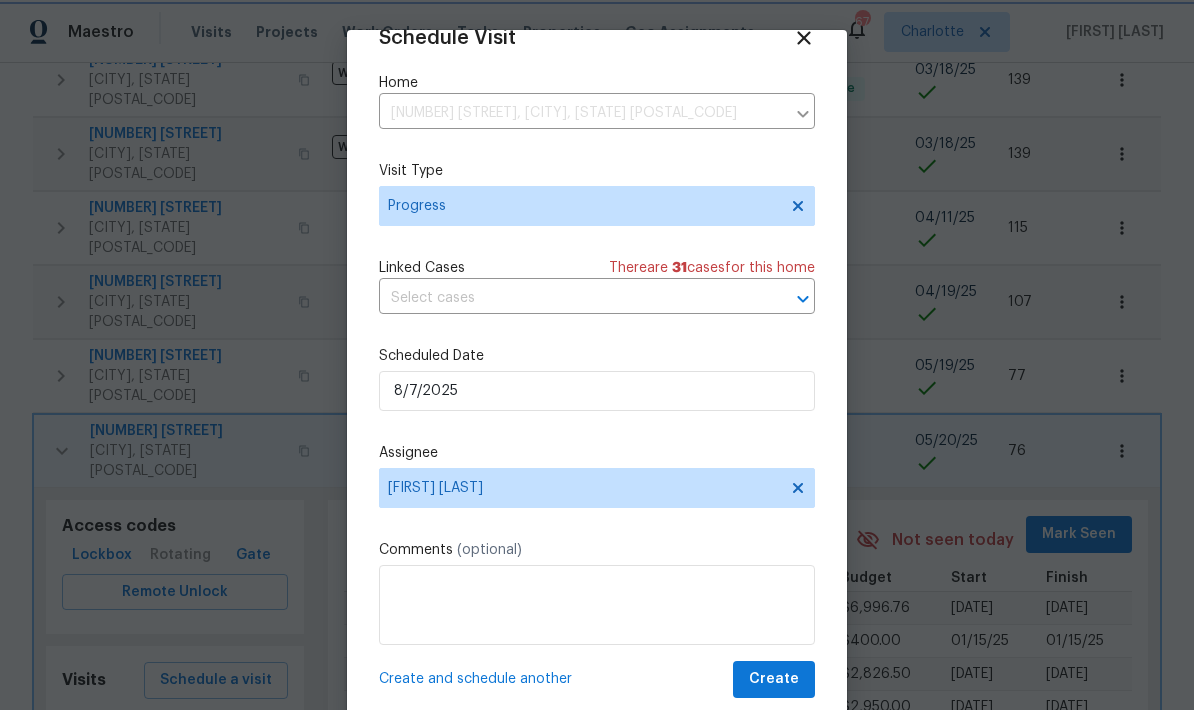 scroll, scrollTop: 39, scrollLeft: 0, axis: vertical 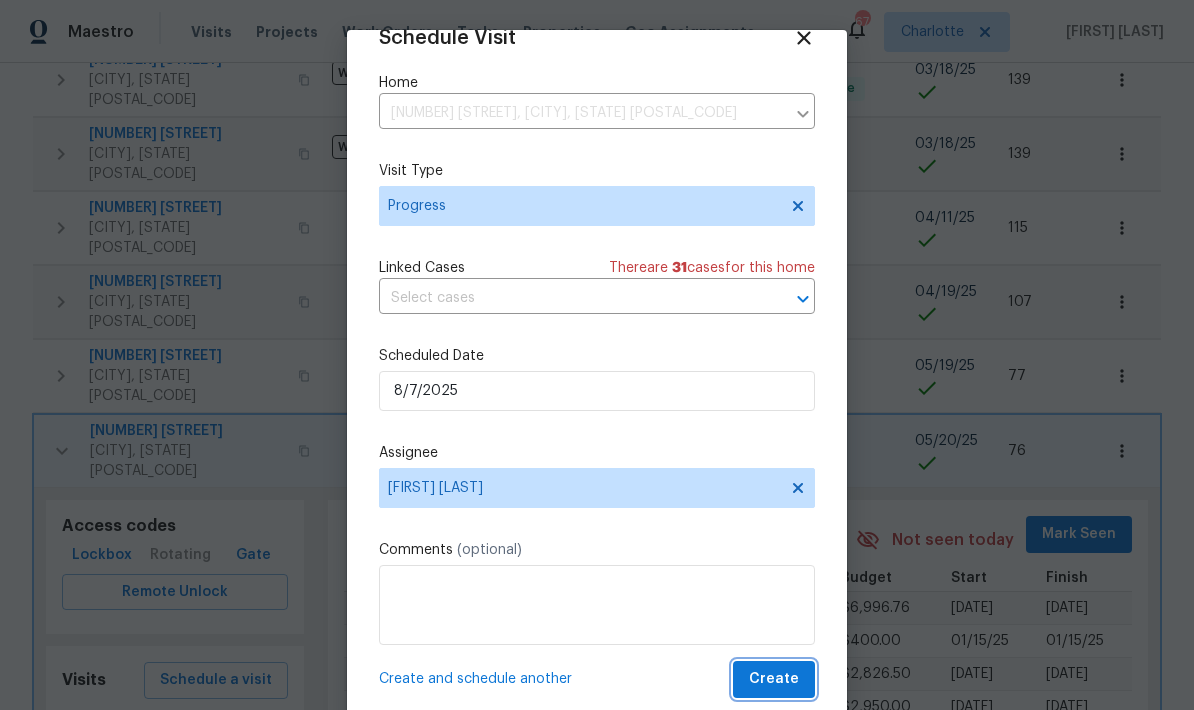 click on "Create" at bounding box center [774, 679] 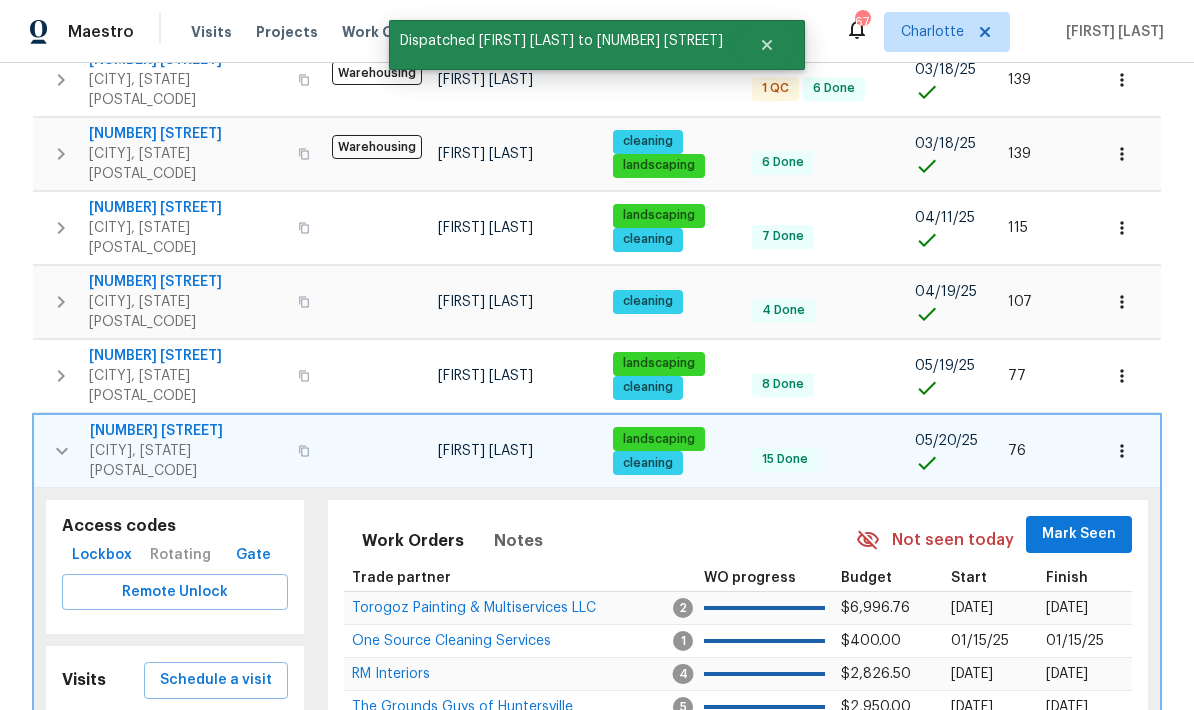 click 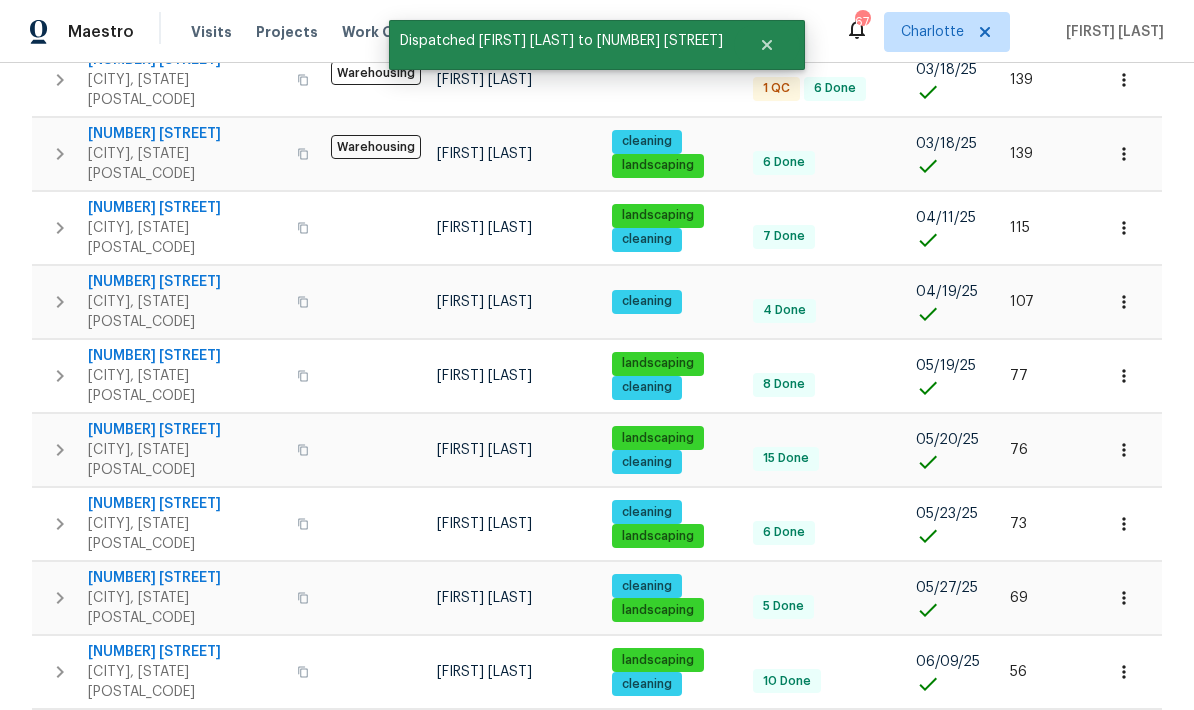 scroll, scrollTop: 911, scrollLeft: 0, axis: vertical 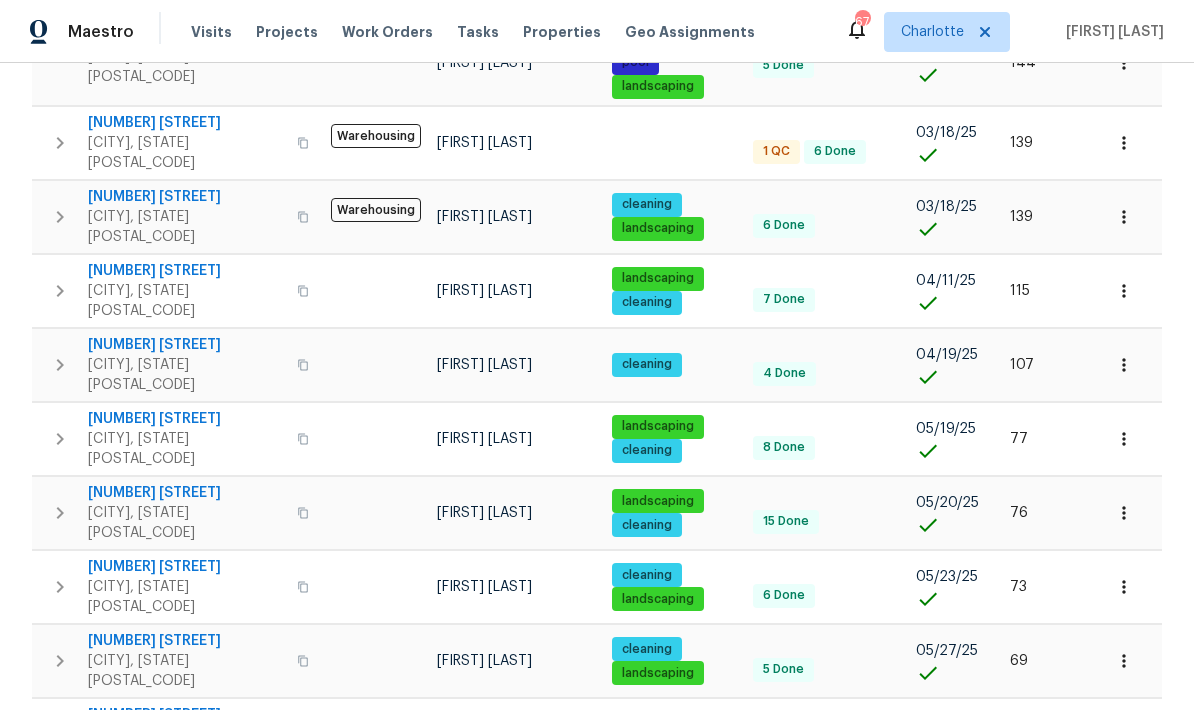 click 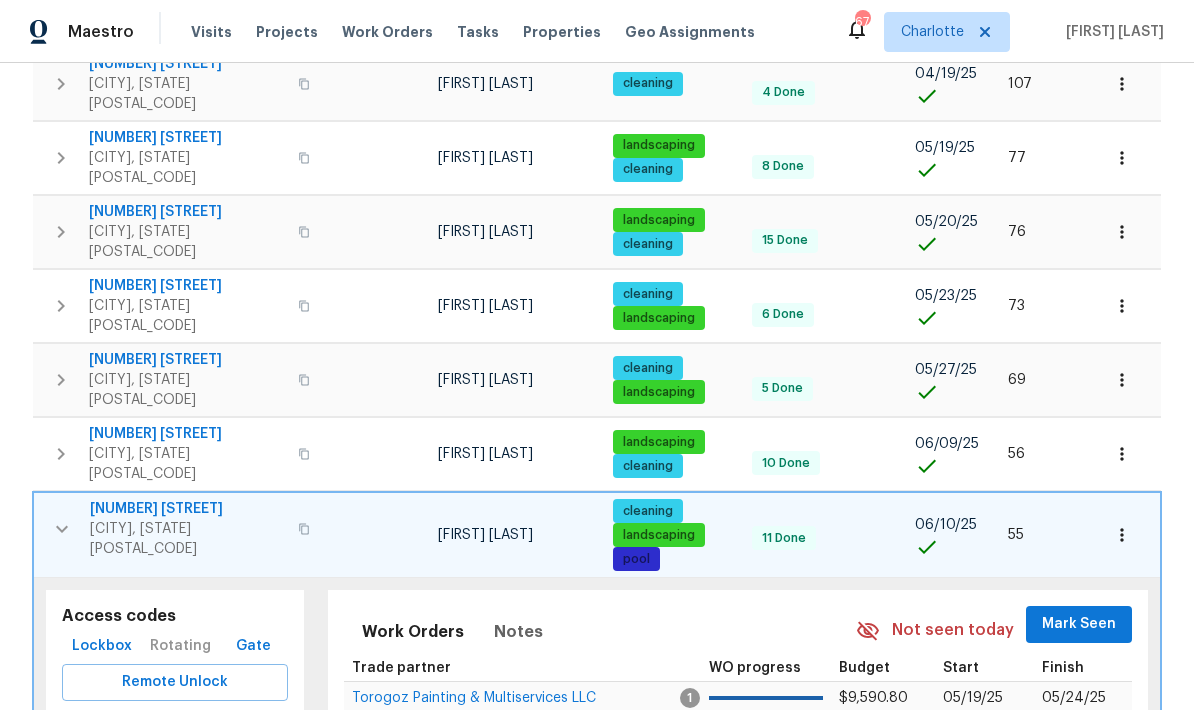 scroll, scrollTop: 1206, scrollLeft: 0, axis: vertical 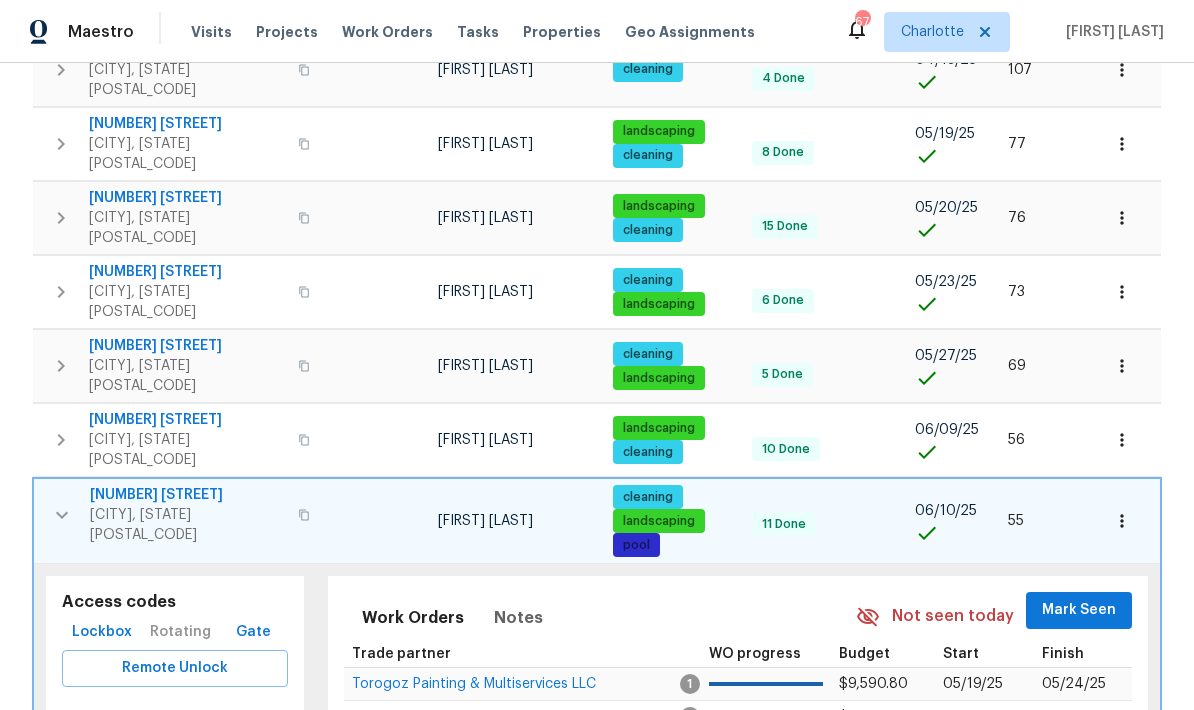click on "Completed" at bounding box center (228, 805) 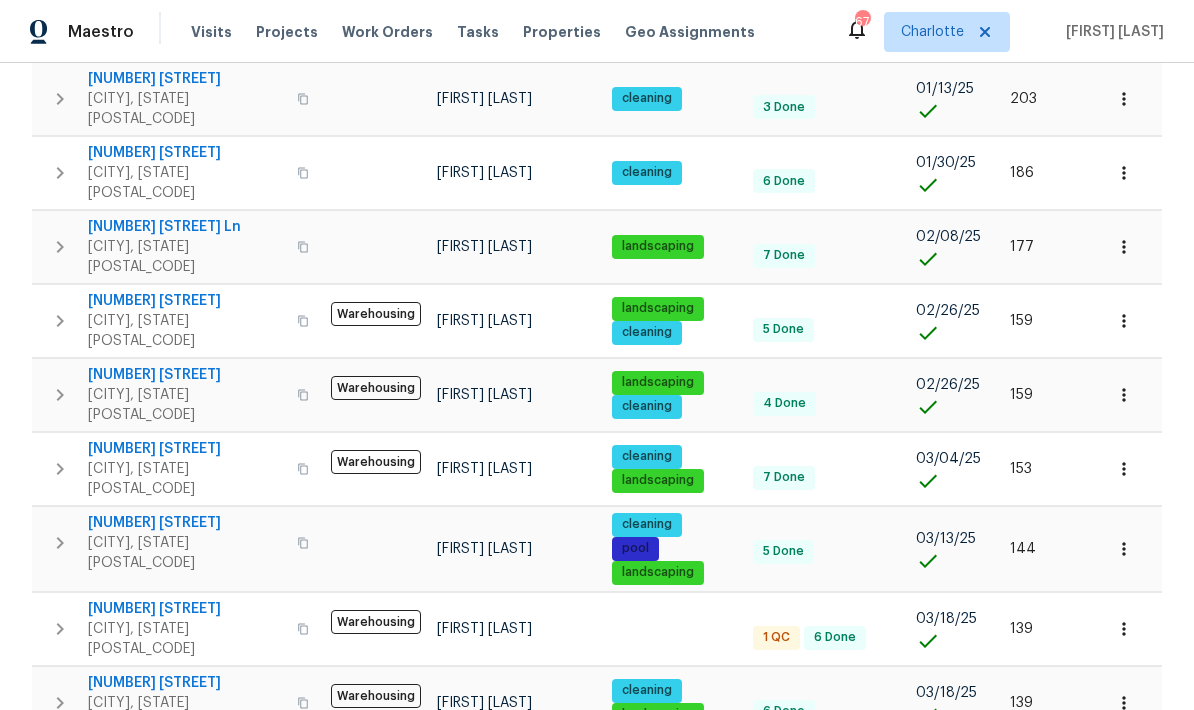 scroll, scrollTop: 471, scrollLeft: 0, axis: vertical 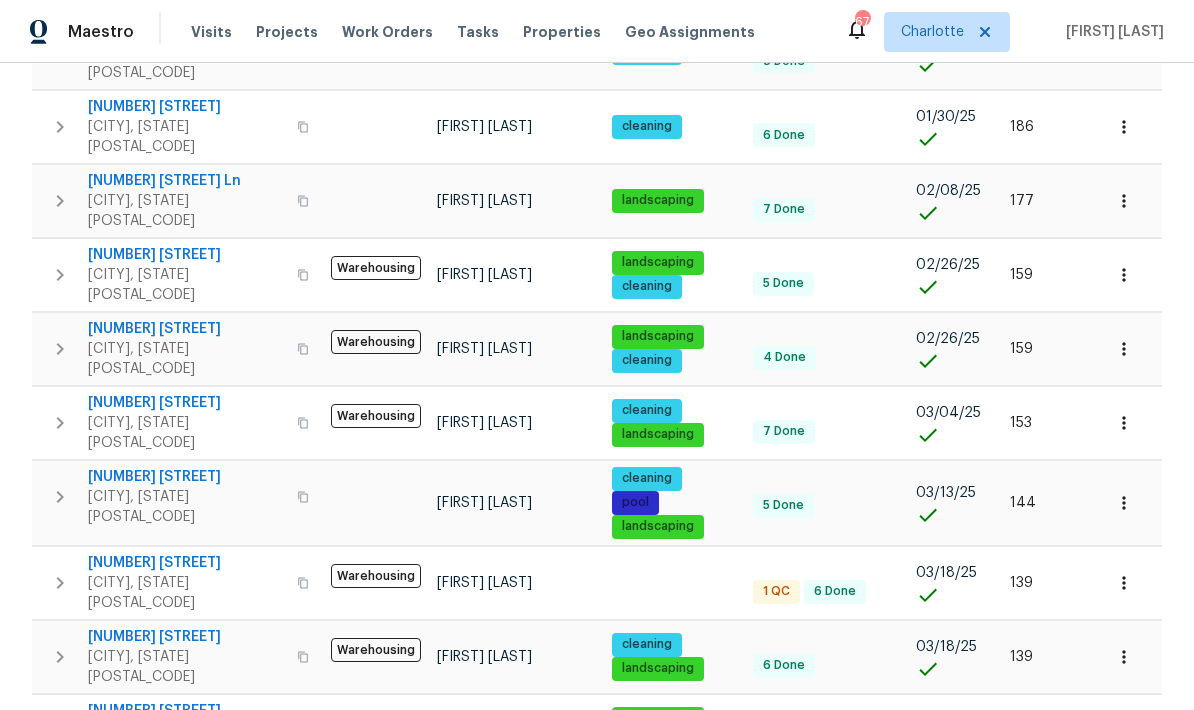 click on "[NUMBER] [STREET]" at bounding box center (186, 563) 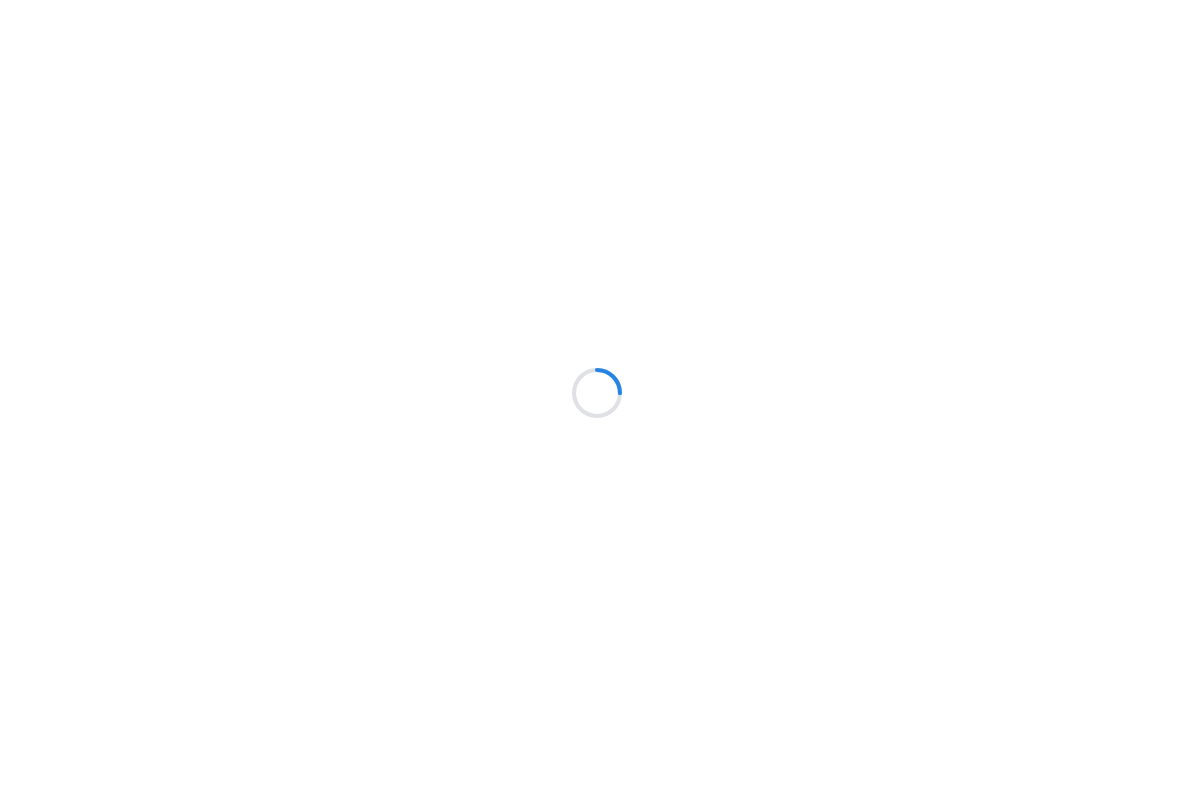 scroll, scrollTop: 0, scrollLeft: 0, axis: both 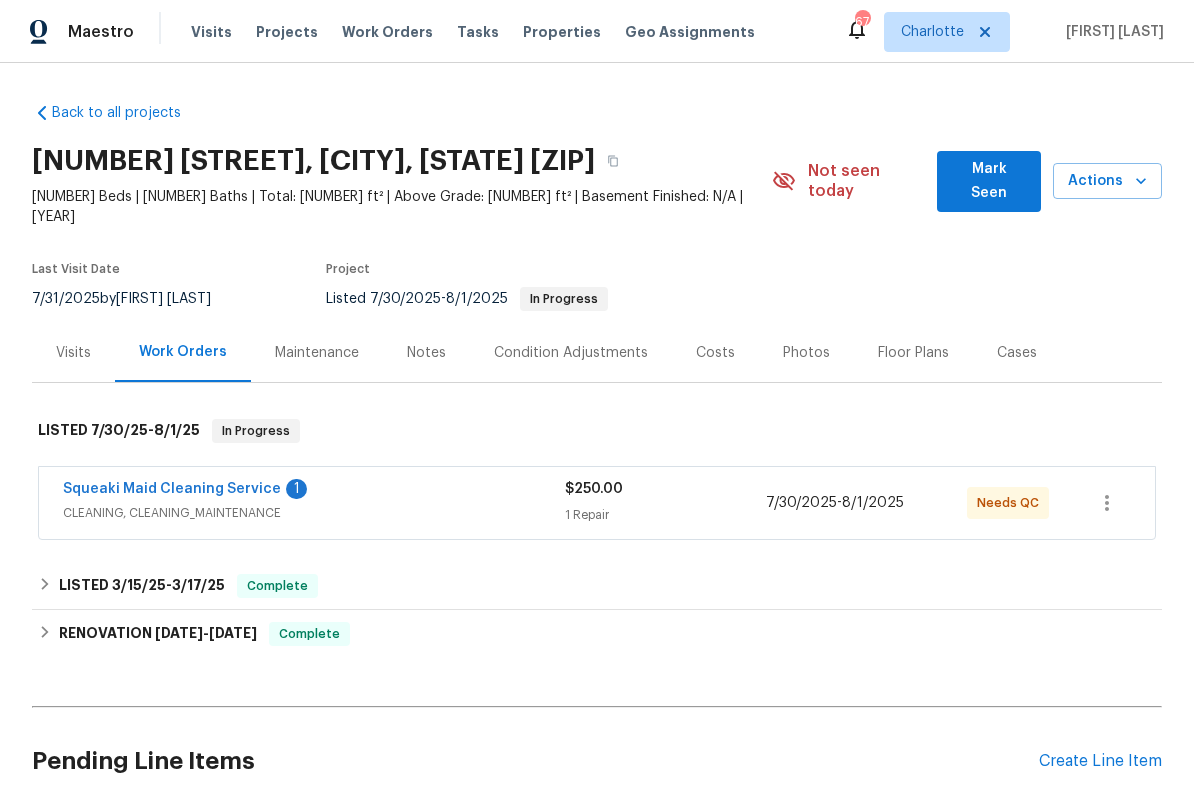 click on "Squeaki Maid Cleaning Service 1" at bounding box center [314, 491] 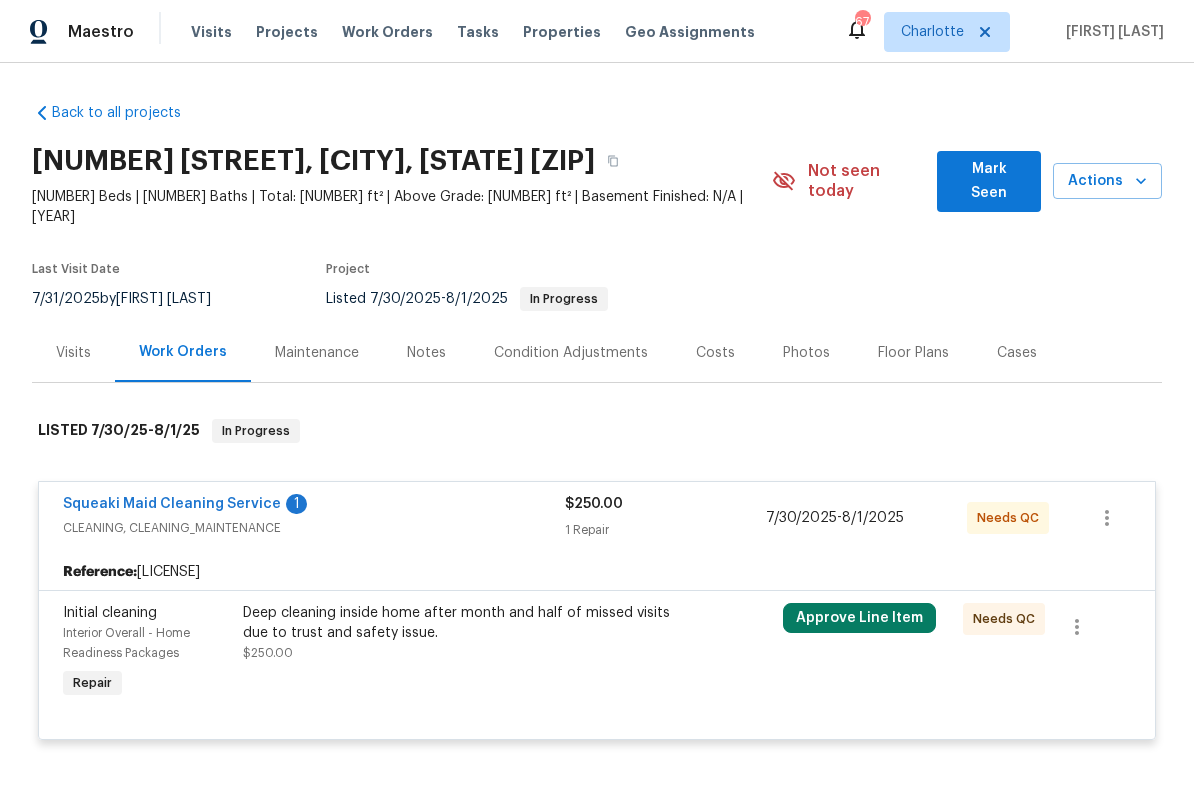 click on "Approve Line Item" at bounding box center [859, 618] 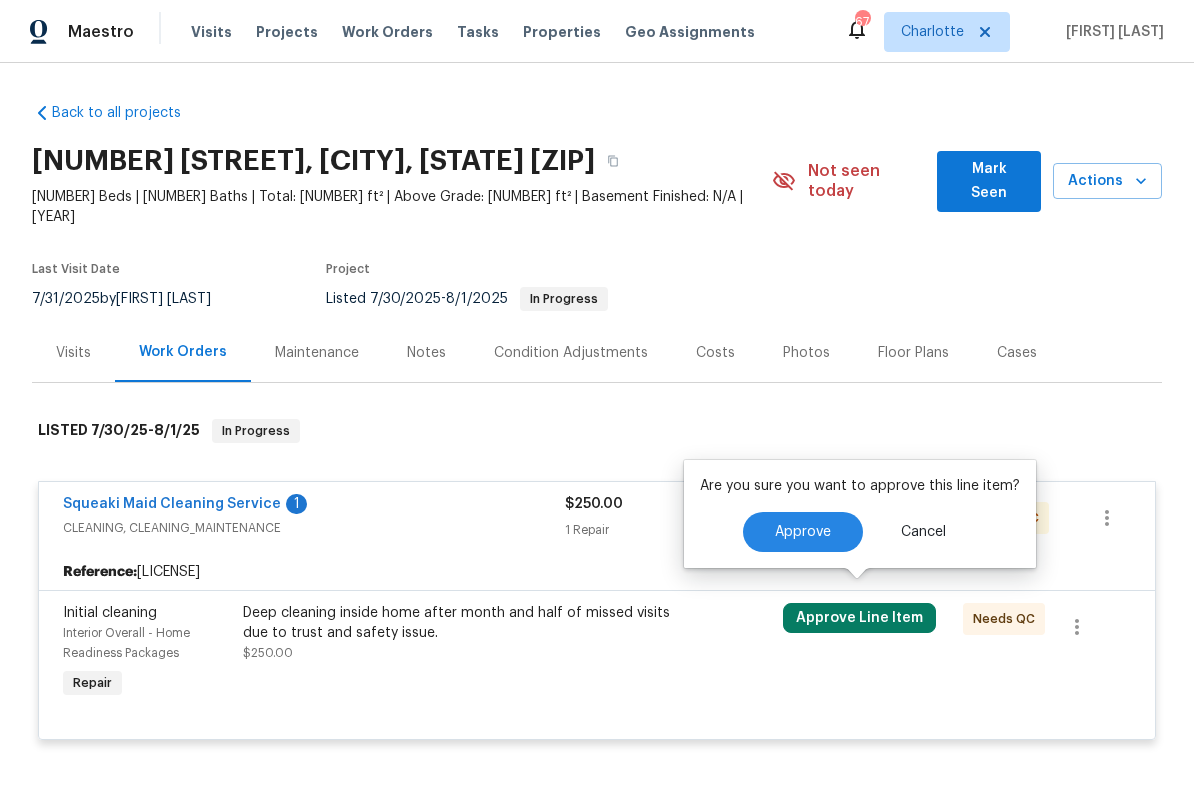 click on "Approve" at bounding box center (803, 532) 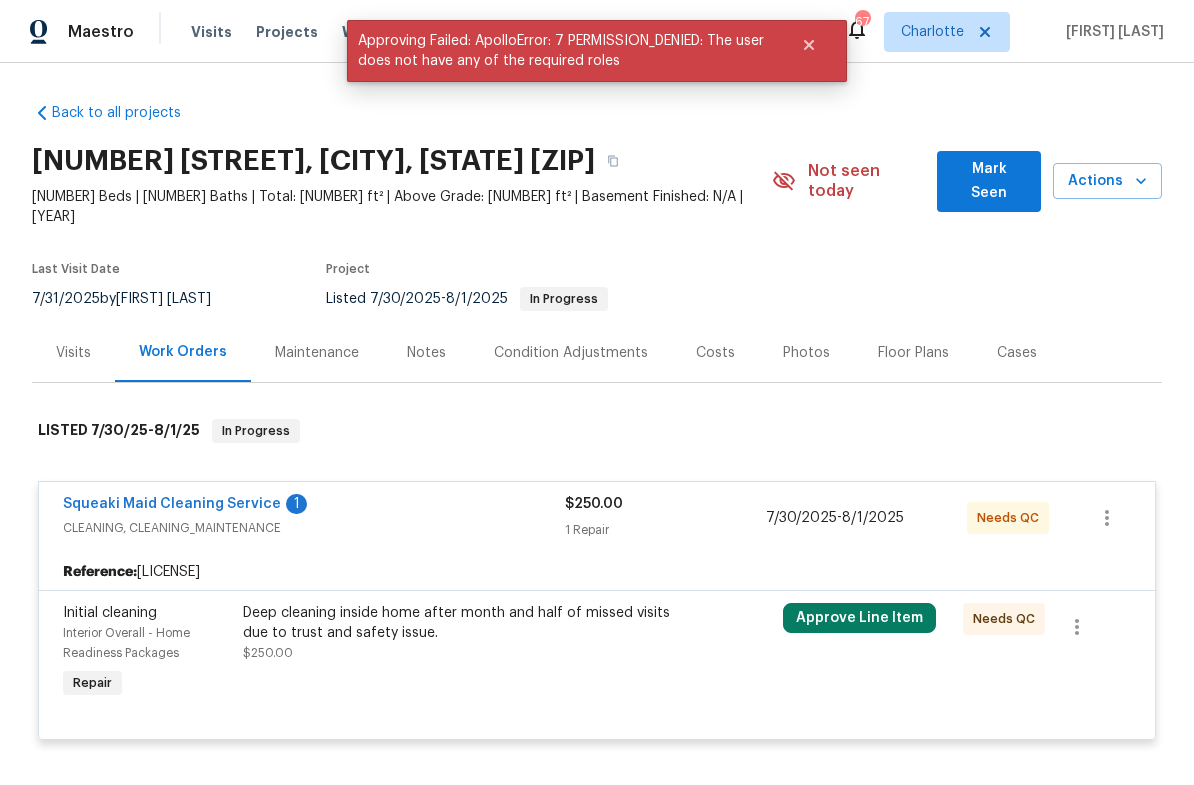 click at bounding box center [732, 653] 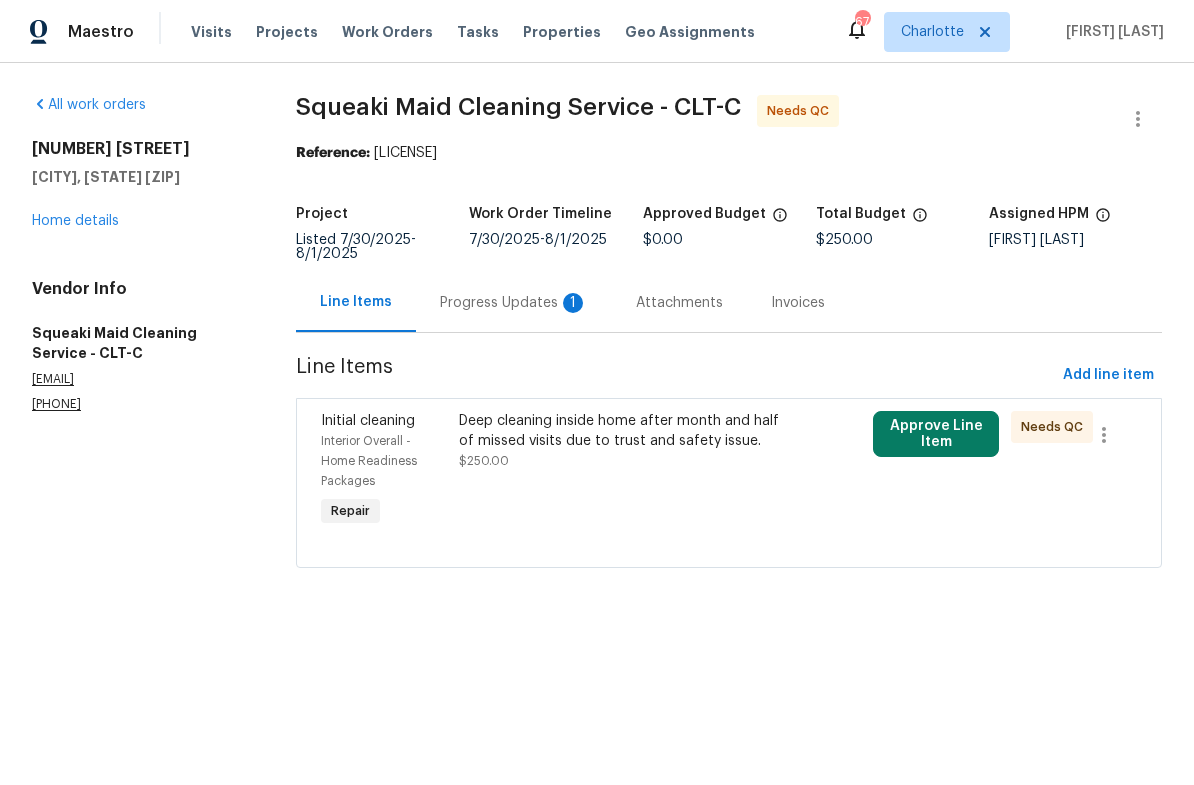 click at bounding box center (729, 543) 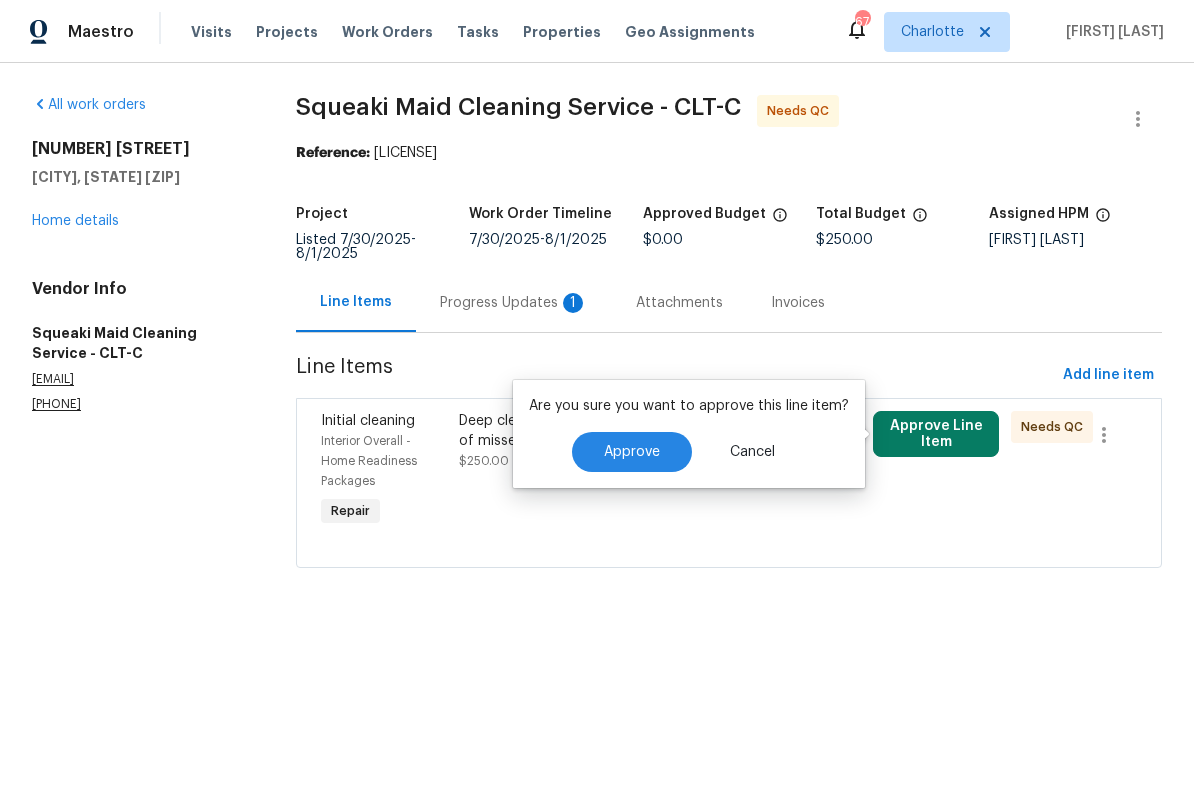 click on "Approve" at bounding box center (632, 452) 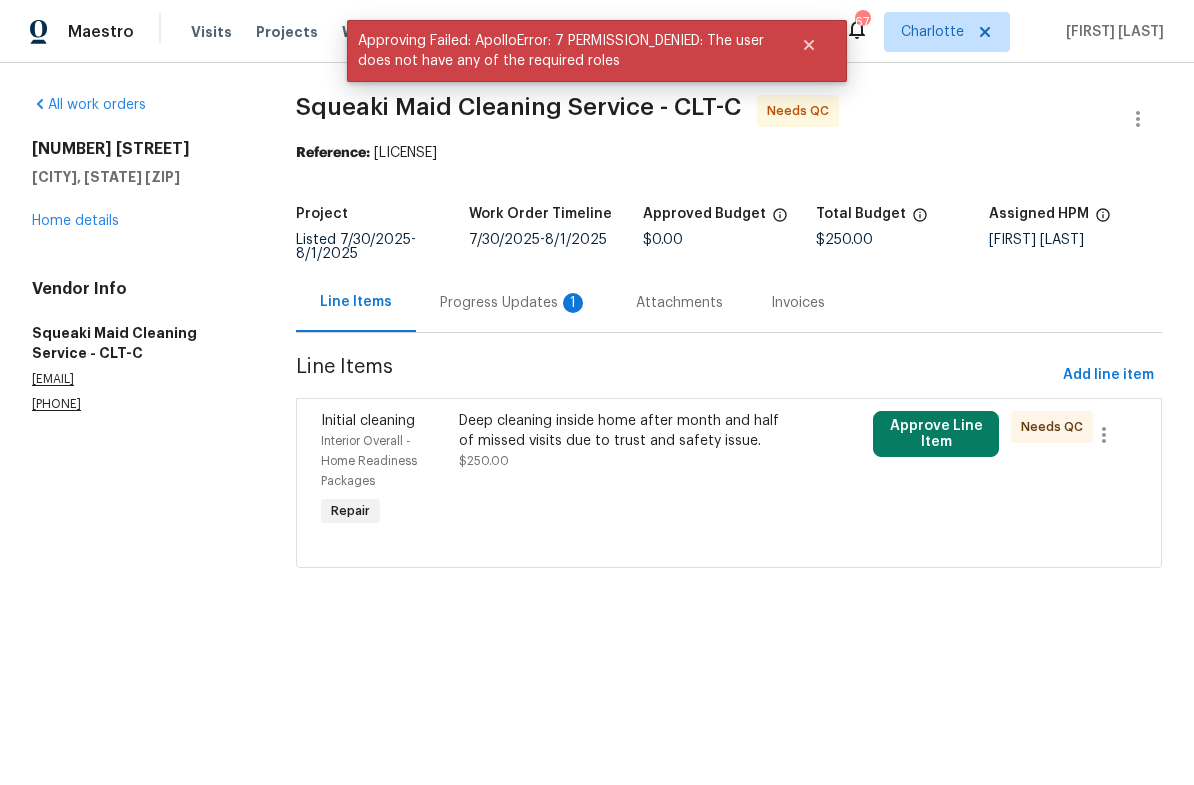 click on "All work orders [NUMBER] [STREET] [CITY], [STATE] [ZIP] Home details Vendor Info Squeaki Maid Cleaning Service - CLT-C [EMAIL] ([PHONE])" at bounding box center [140, 343] 